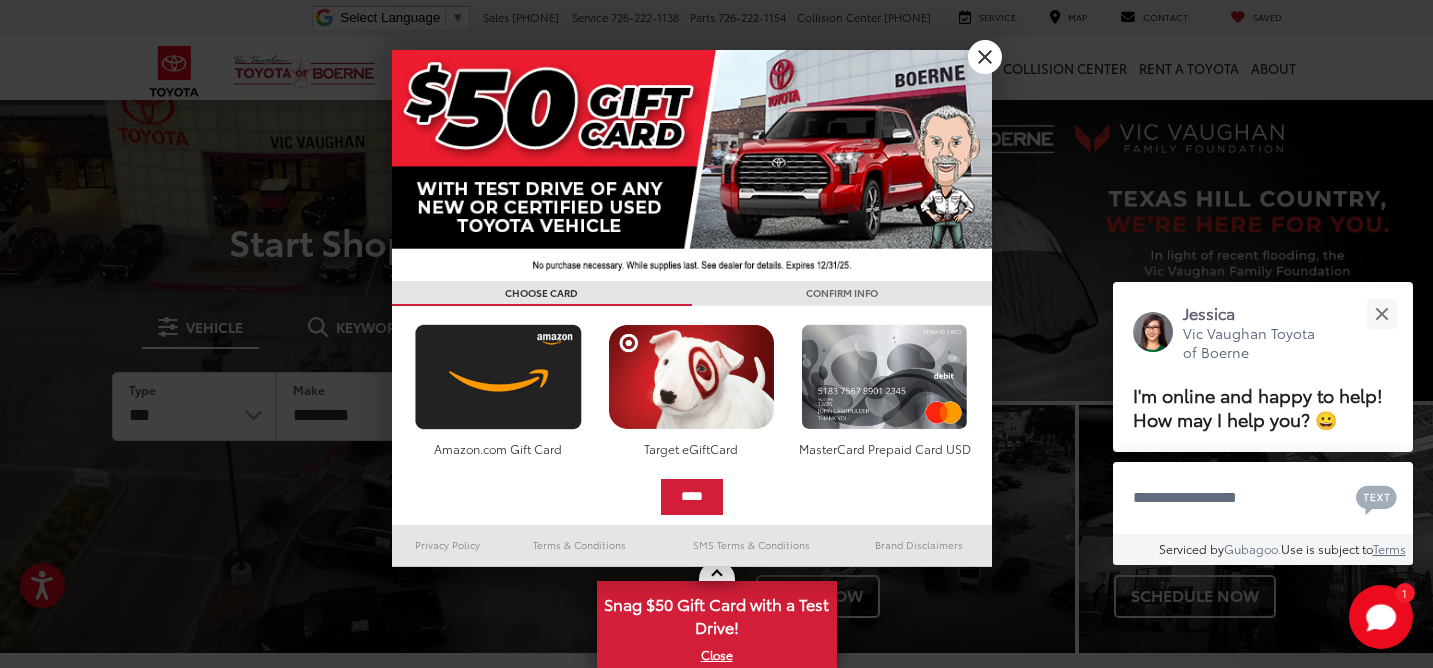 scroll, scrollTop: 0, scrollLeft: 0, axis: both 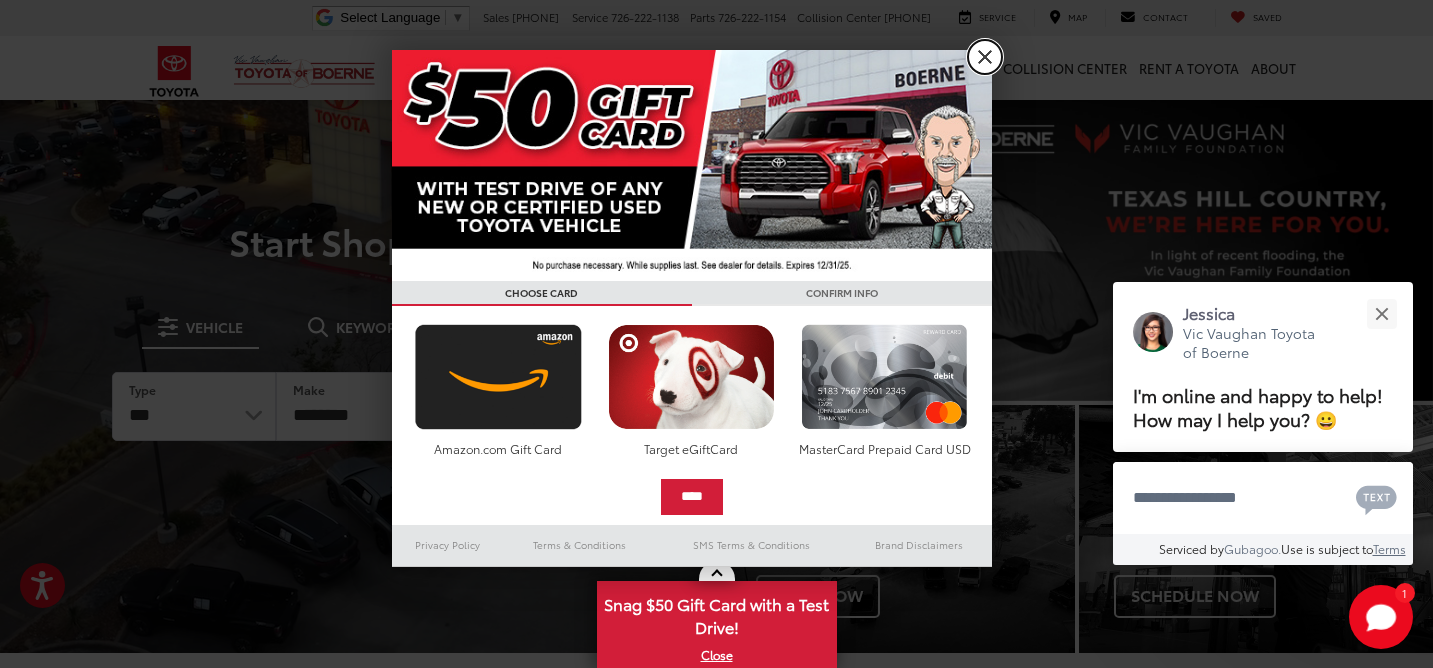 click on "X" at bounding box center (985, 57) 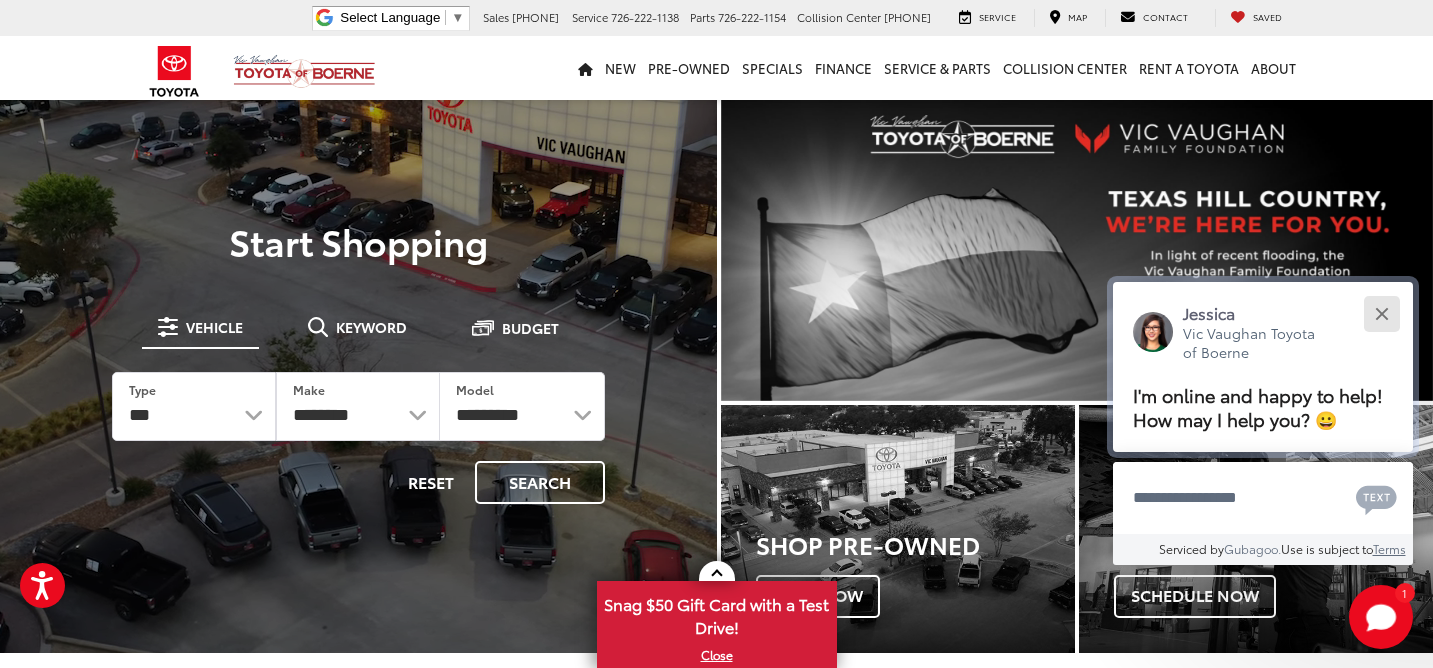 click at bounding box center [1381, 313] 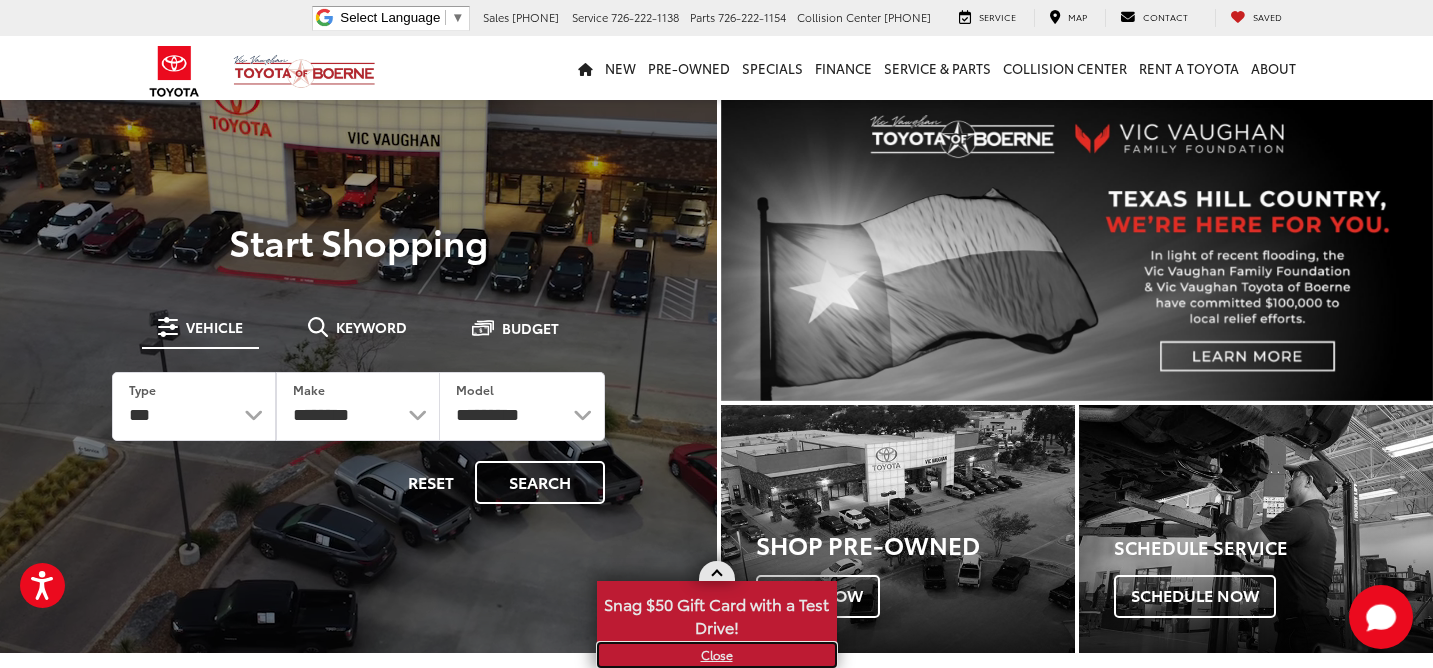 click on "X" at bounding box center (717, 655) 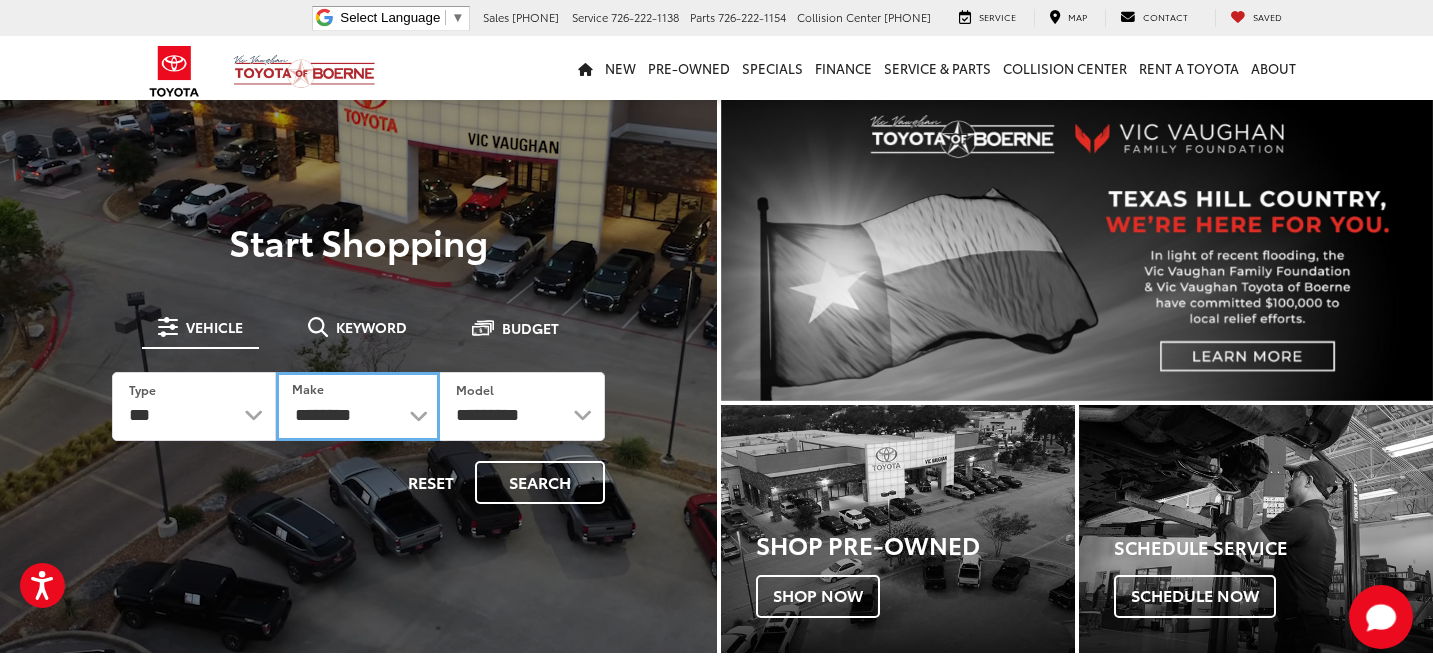 click on "**********" at bounding box center [358, 406] 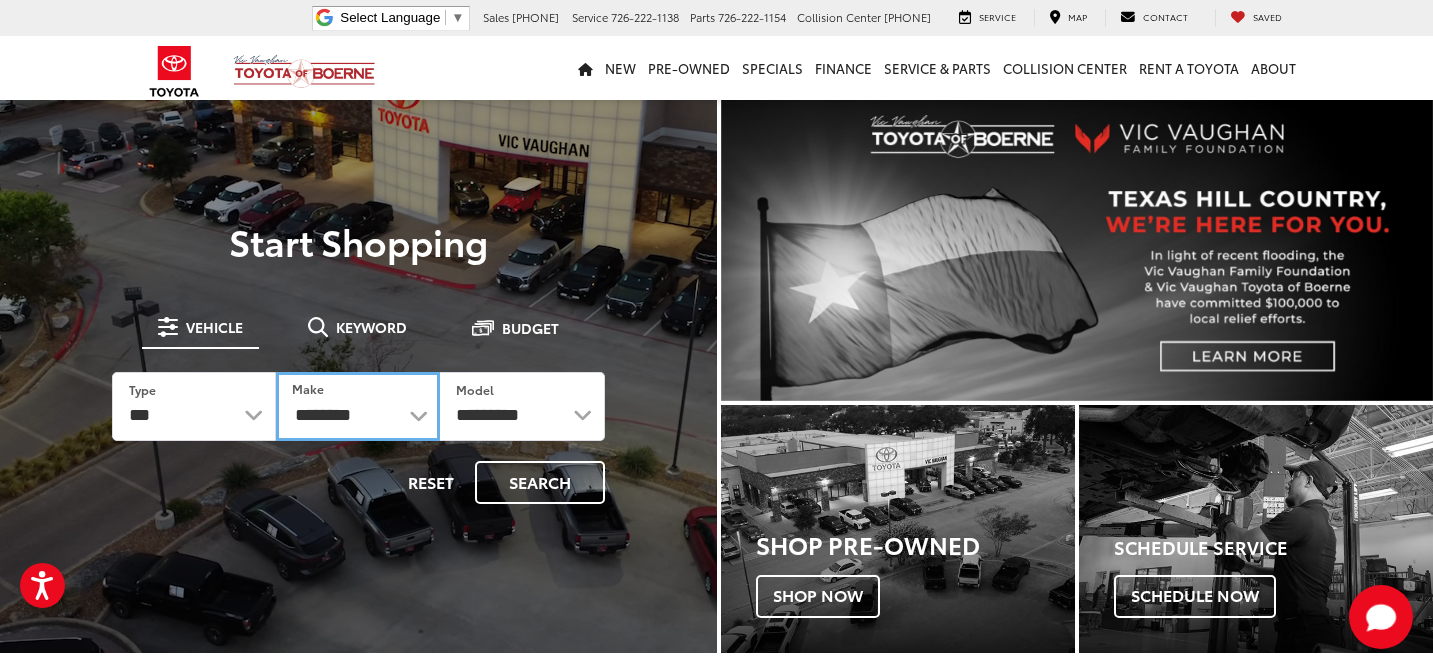select on "******" 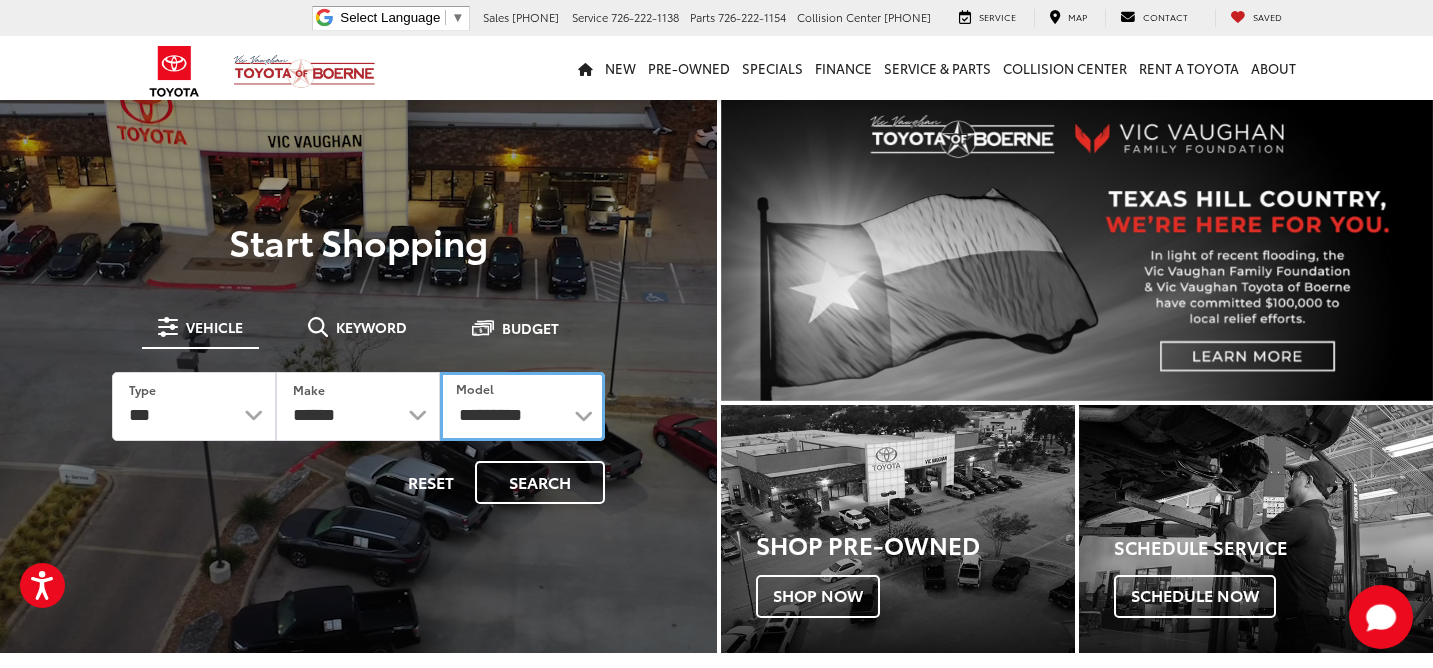 click on "**********" at bounding box center (522, 406) 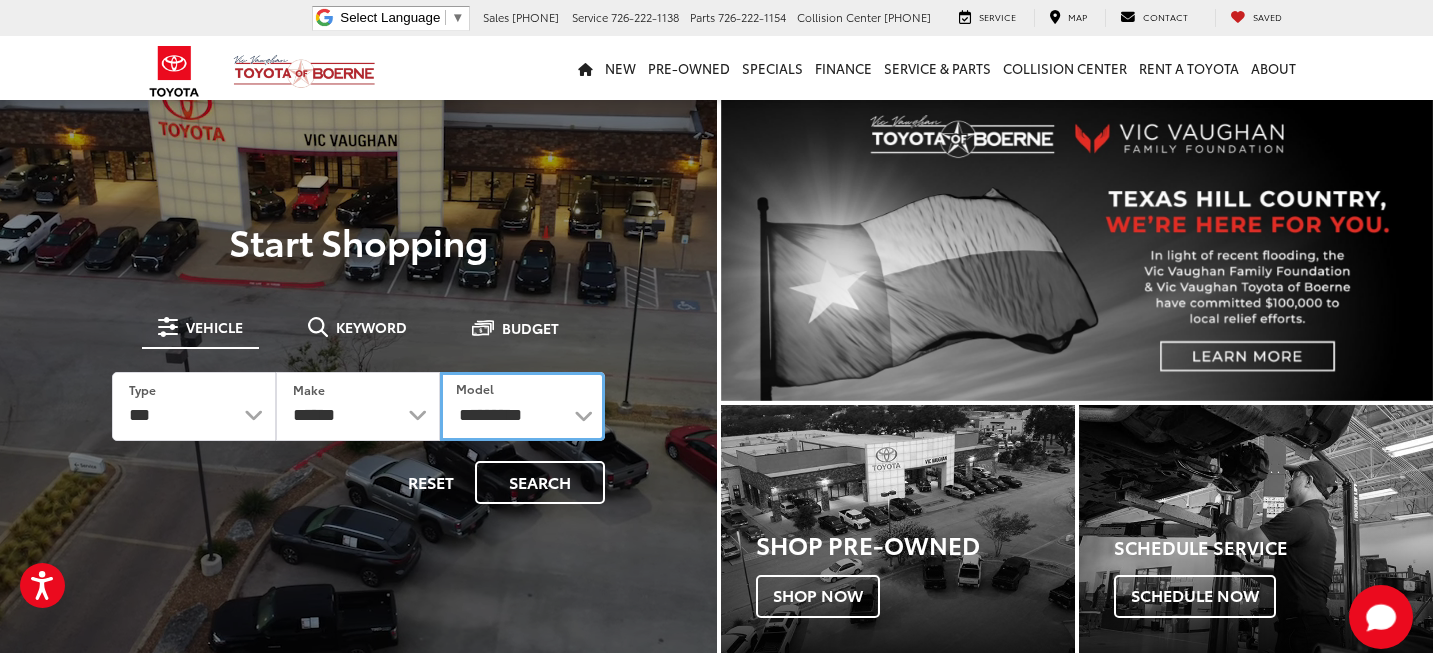 select on "*****" 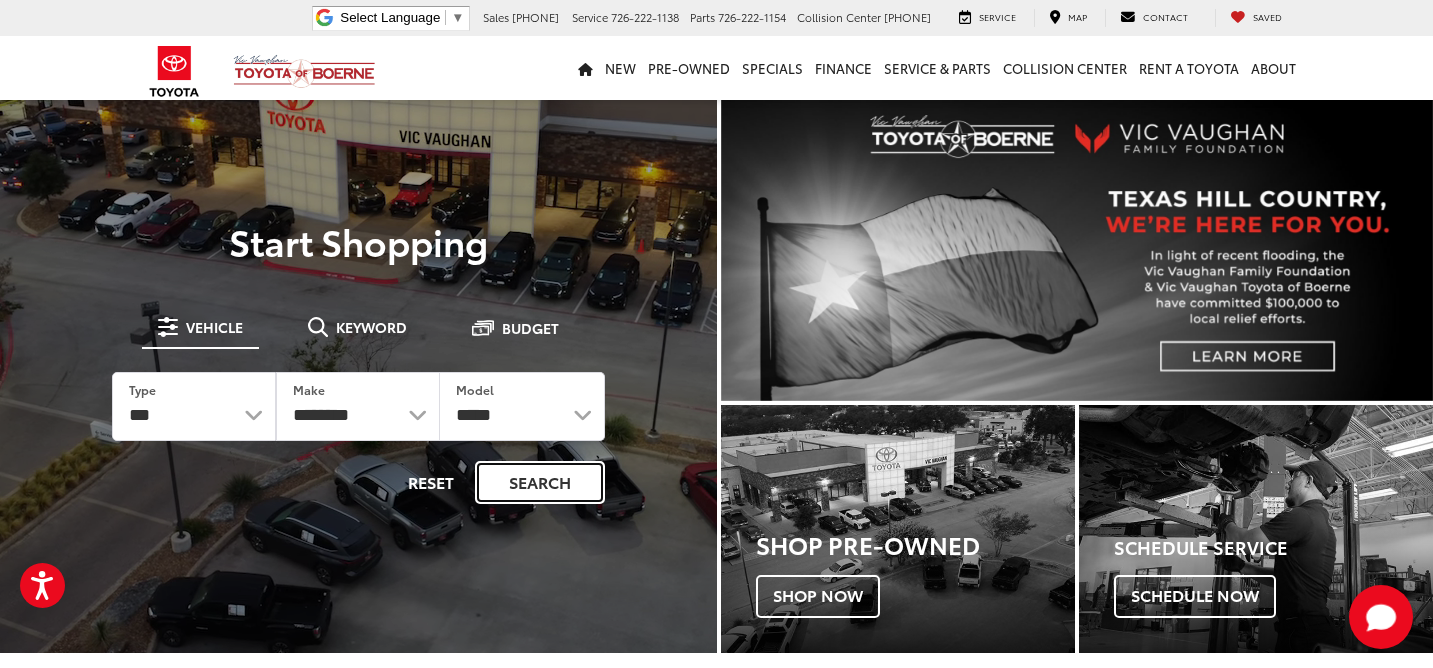 click on "Search" at bounding box center (540, 482) 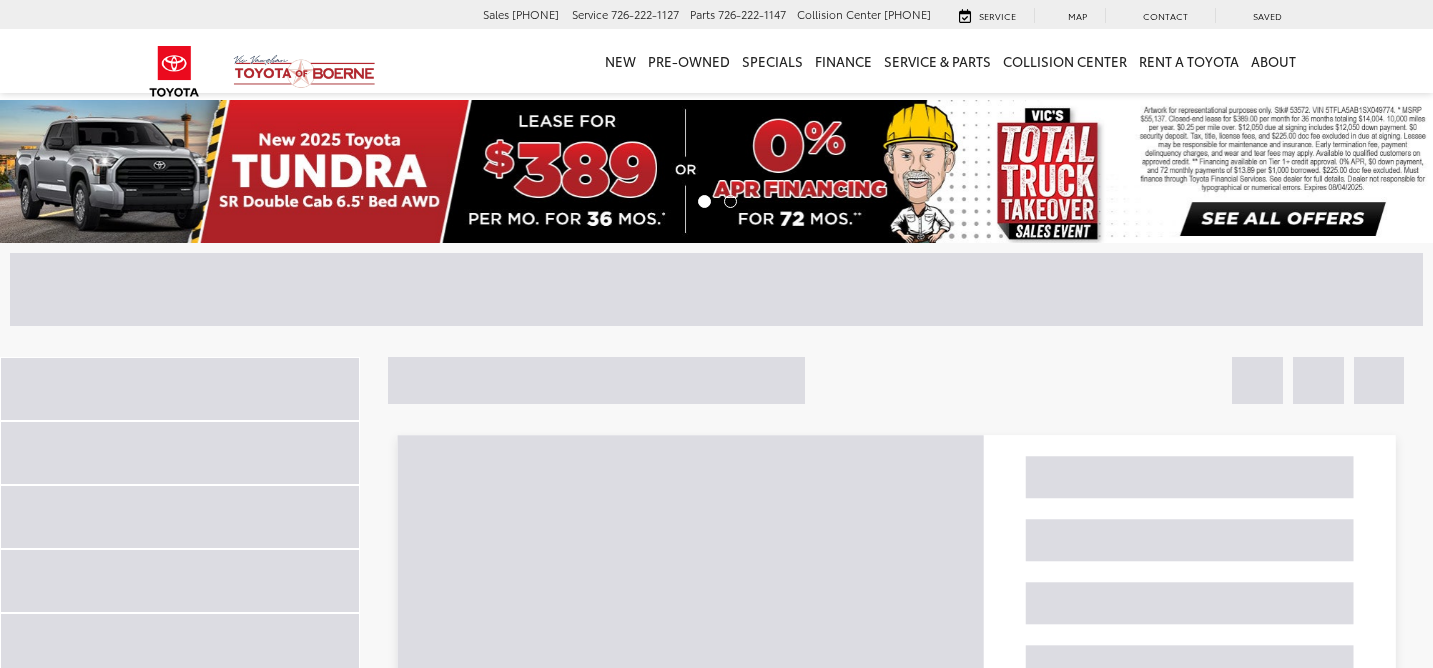 scroll, scrollTop: 0, scrollLeft: 0, axis: both 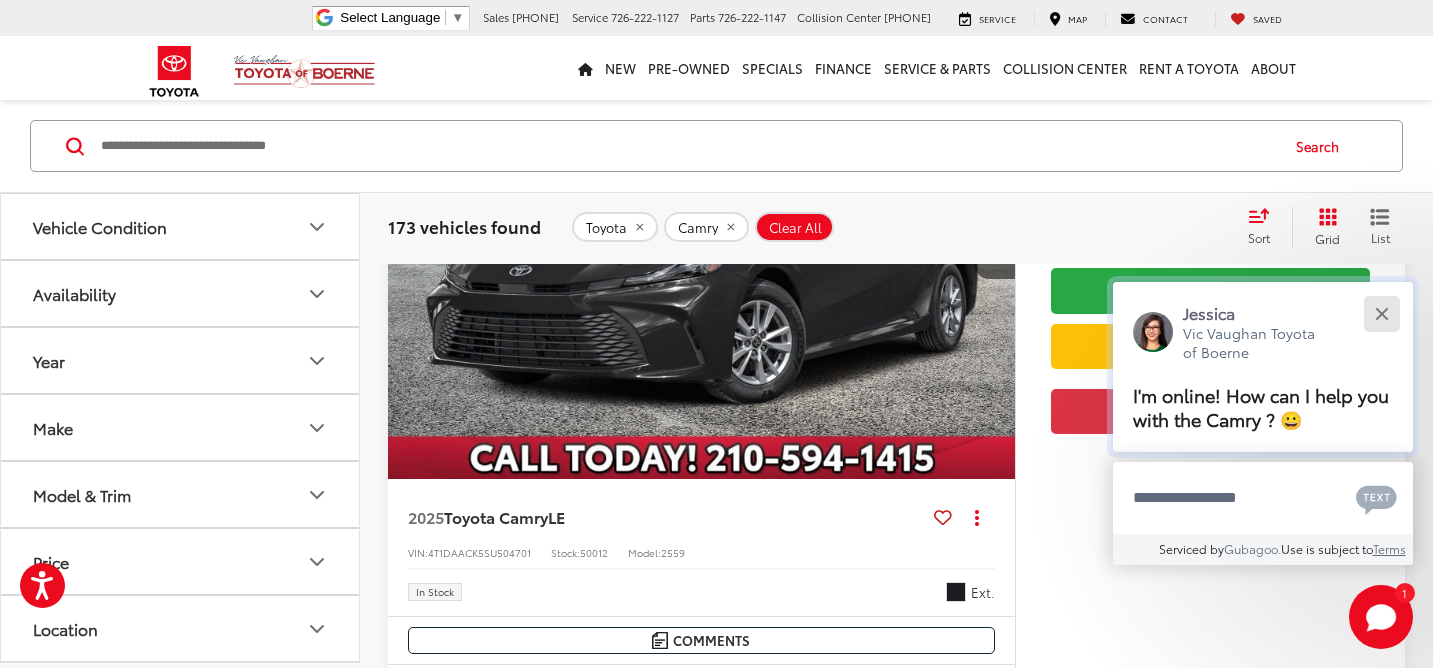 click at bounding box center [1381, 313] 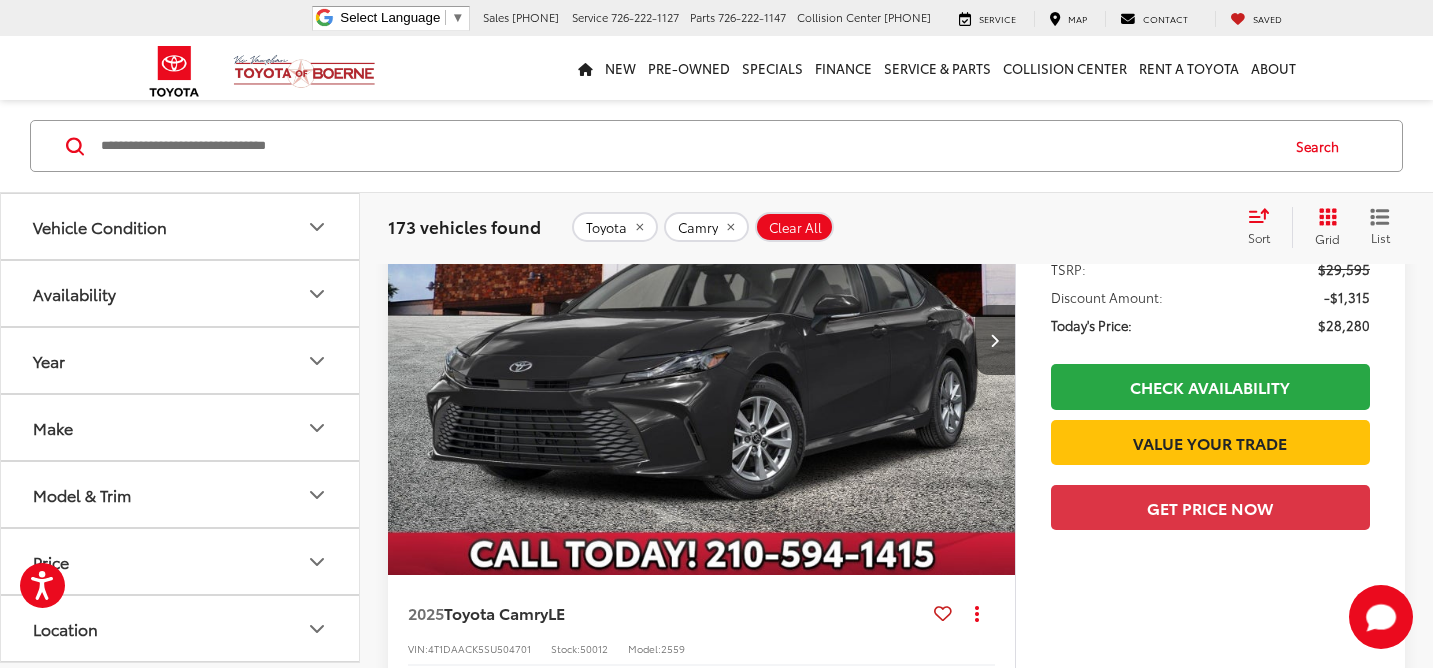 scroll, scrollTop: 292, scrollLeft: 0, axis: vertical 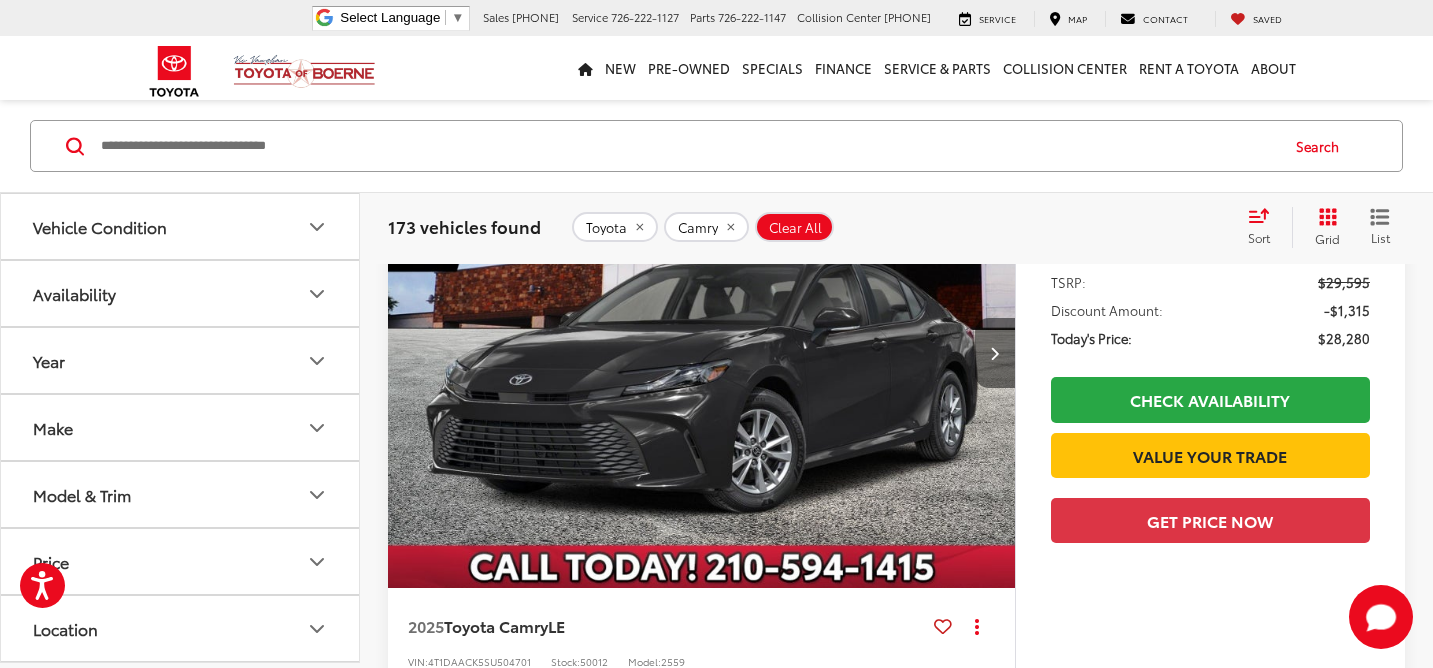 click at bounding box center [994, 353] 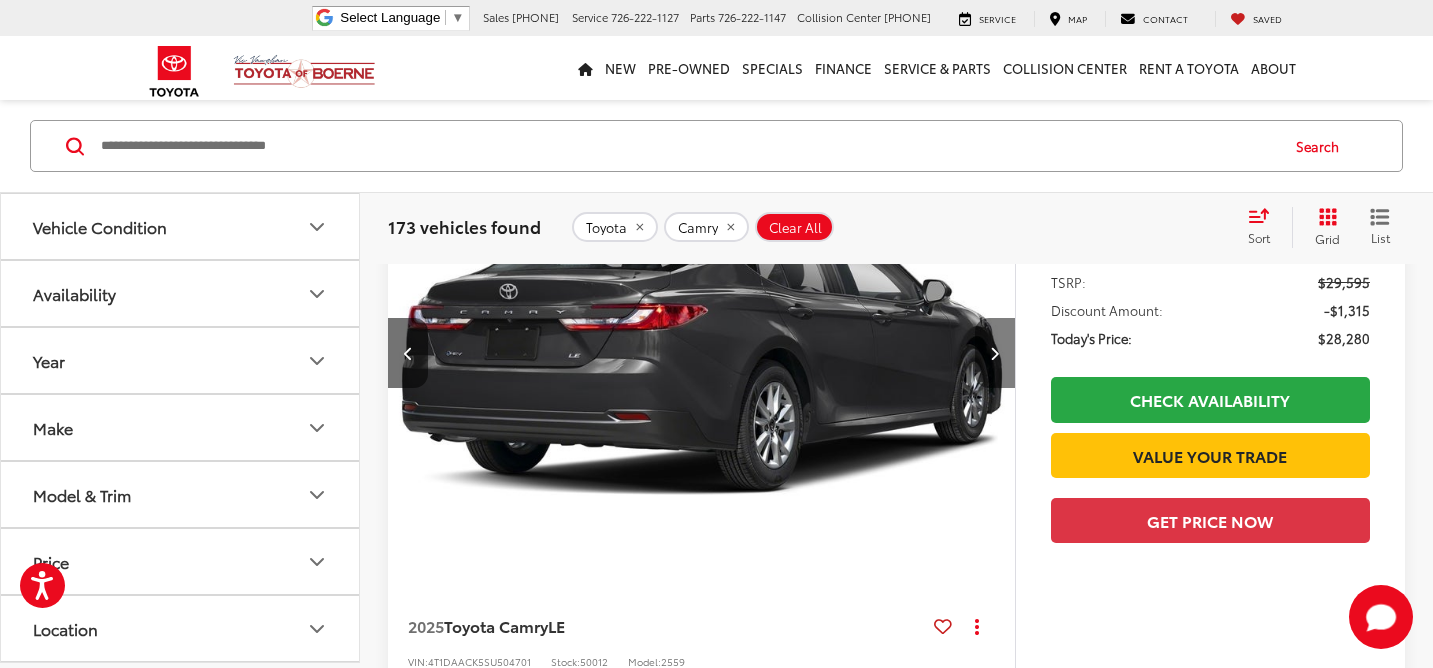 click at bounding box center [994, 353] 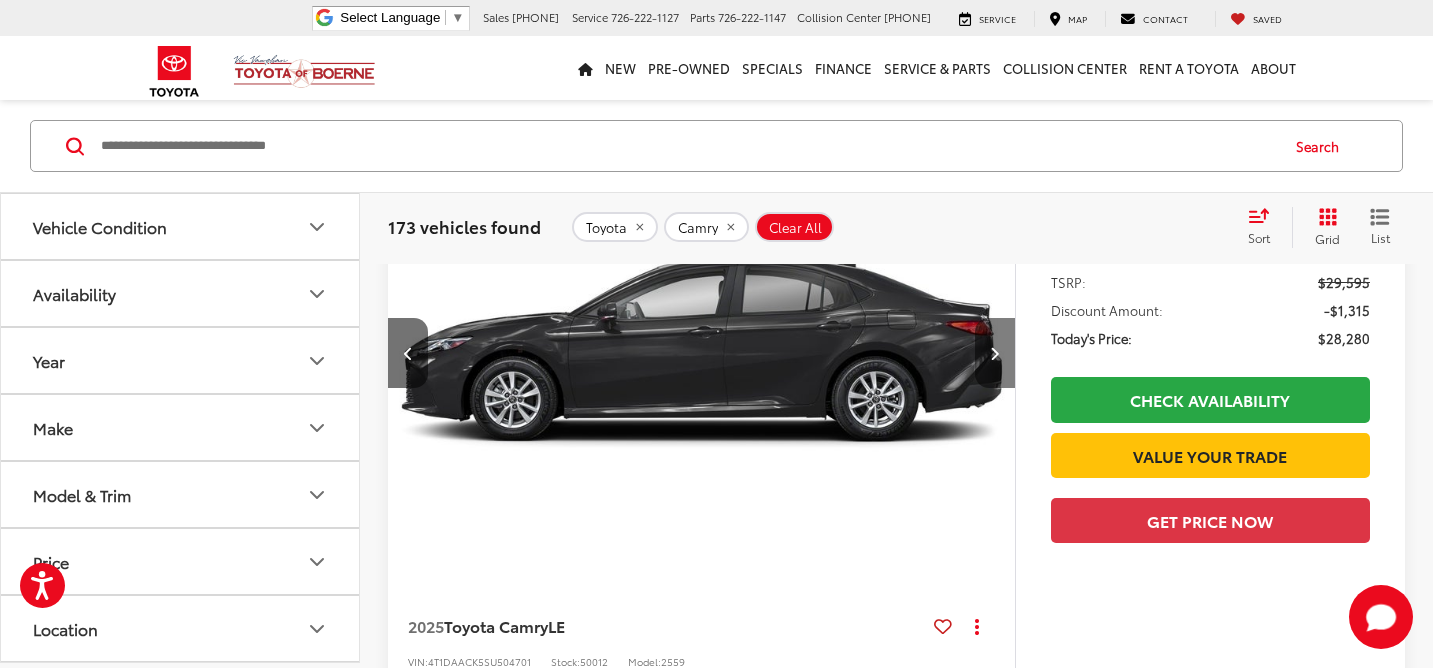 click at bounding box center (994, 353) 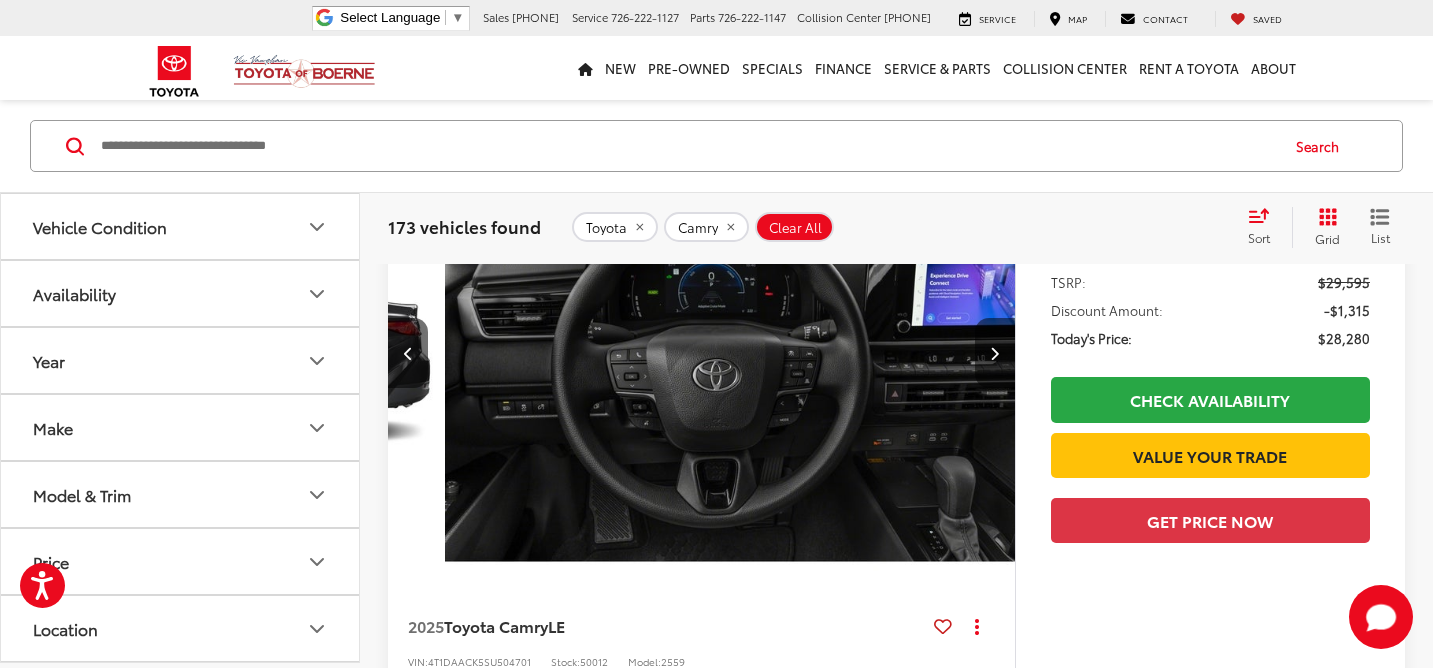 scroll, scrollTop: 0, scrollLeft: 1890, axis: horizontal 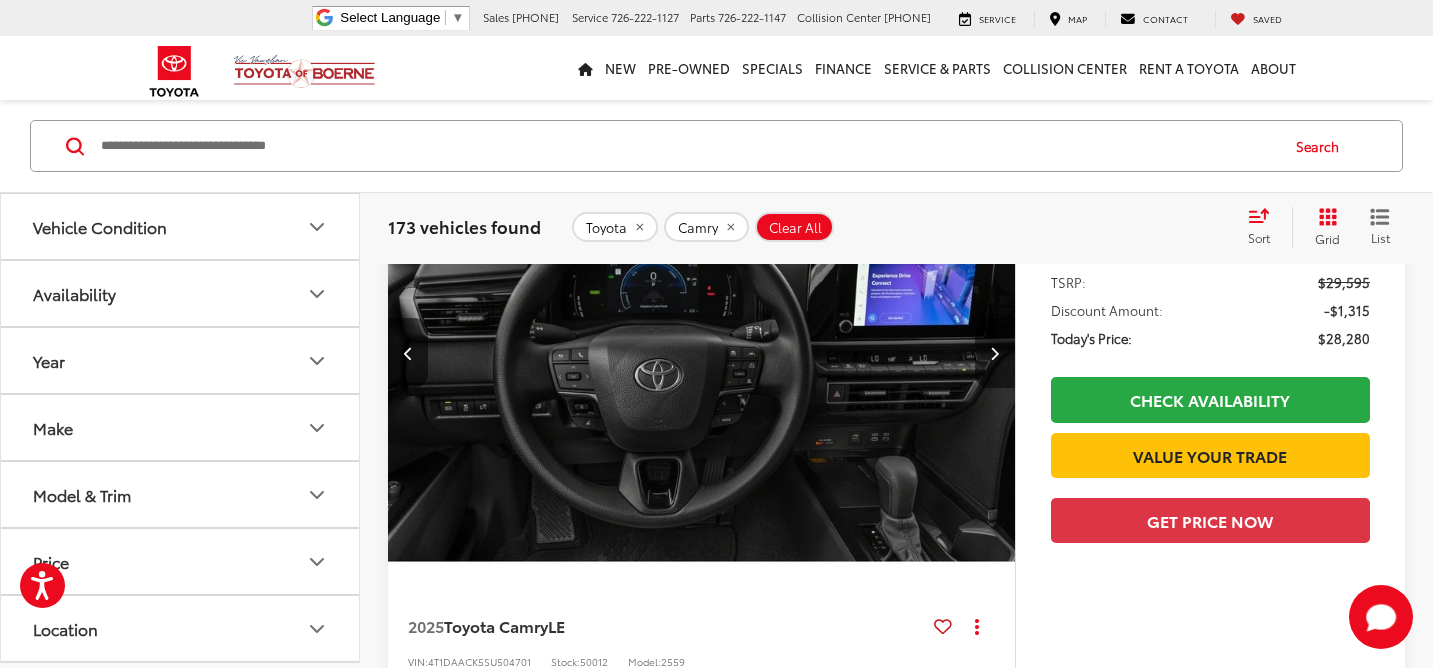 click at bounding box center [994, 353] 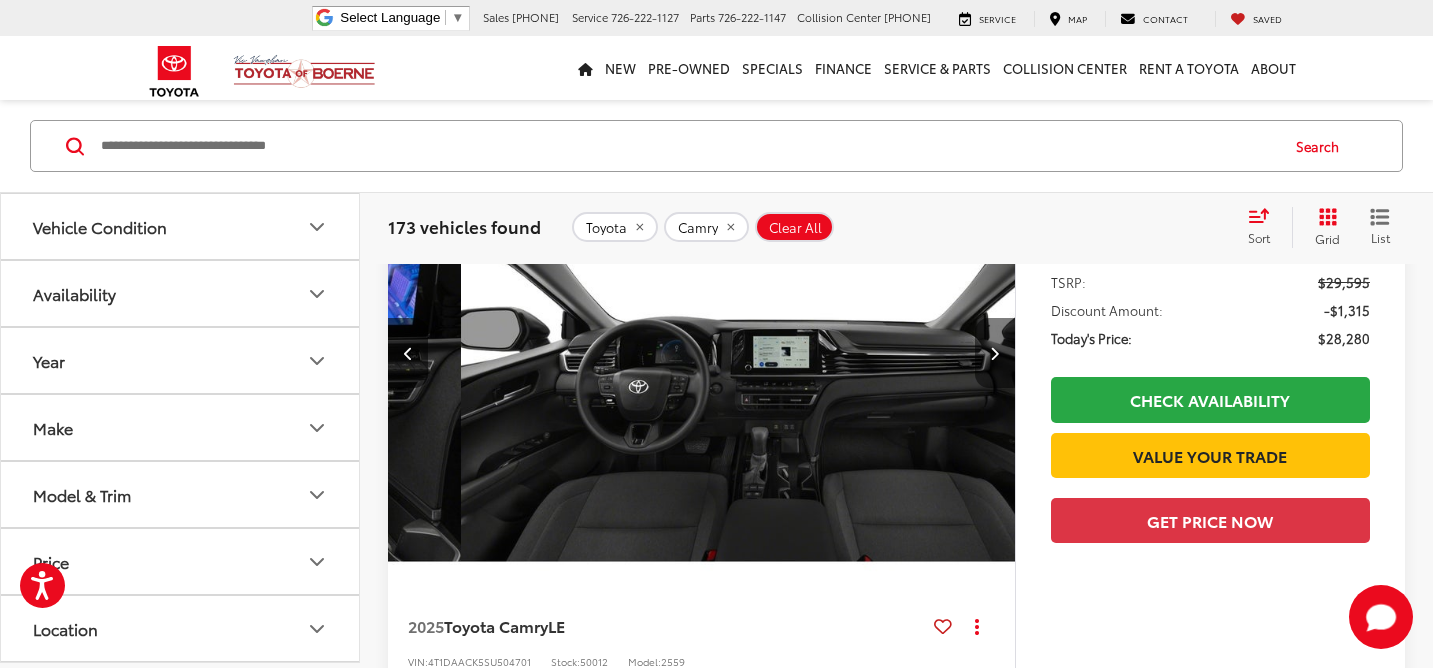 scroll, scrollTop: 0, scrollLeft: 2520, axis: horizontal 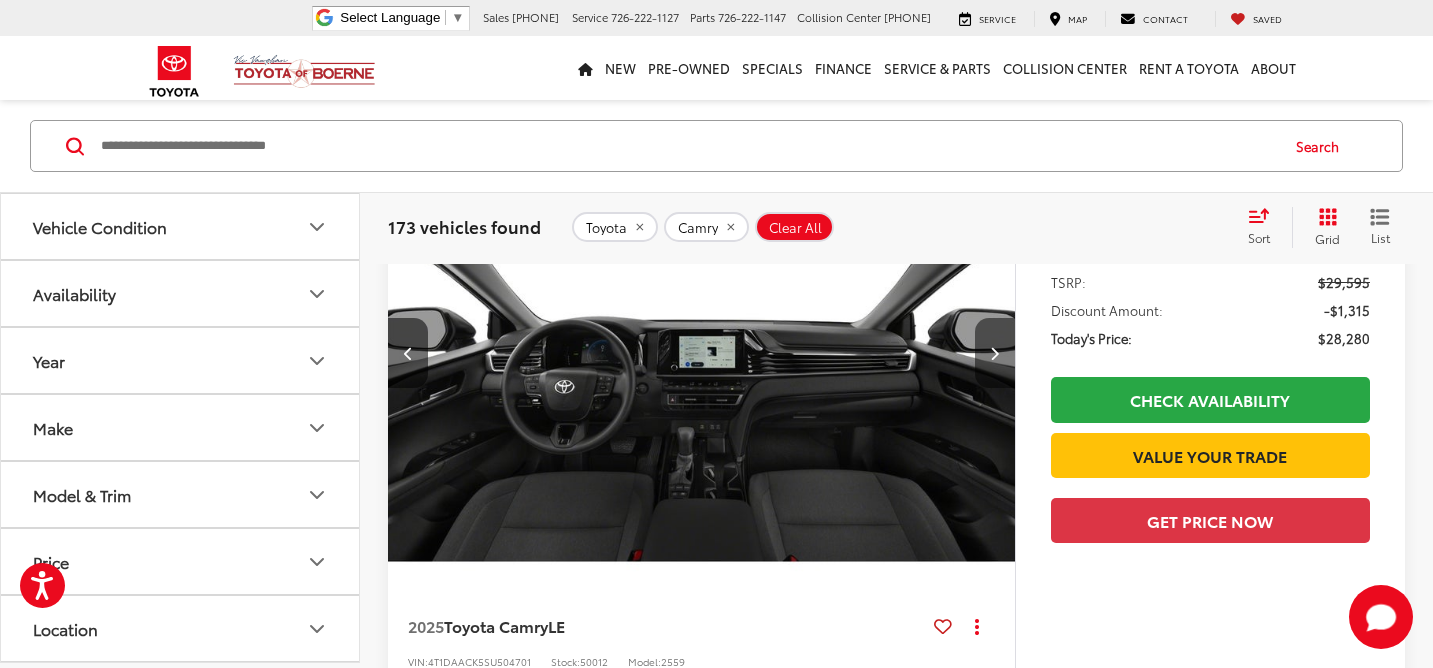 click at bounding box center (994, 353) 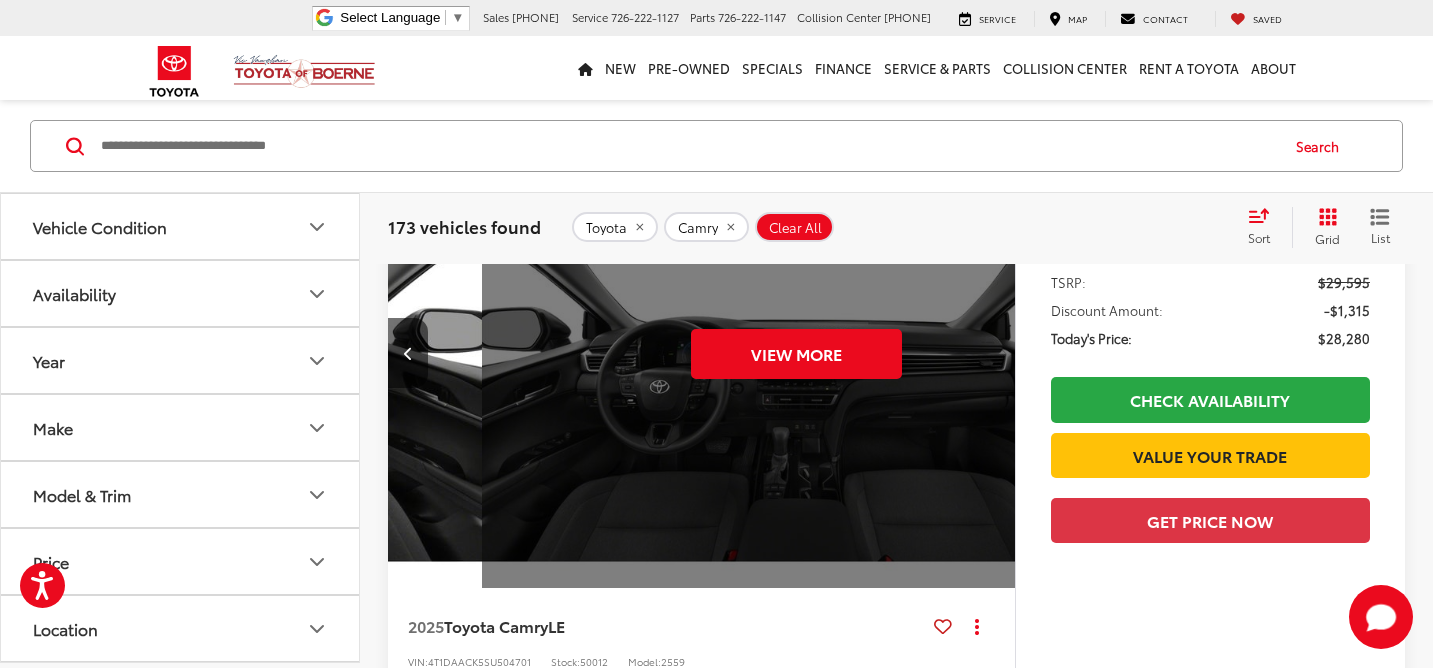 scroll, scrollTop: 0, scrollLeft: 3150, axis: horizontal 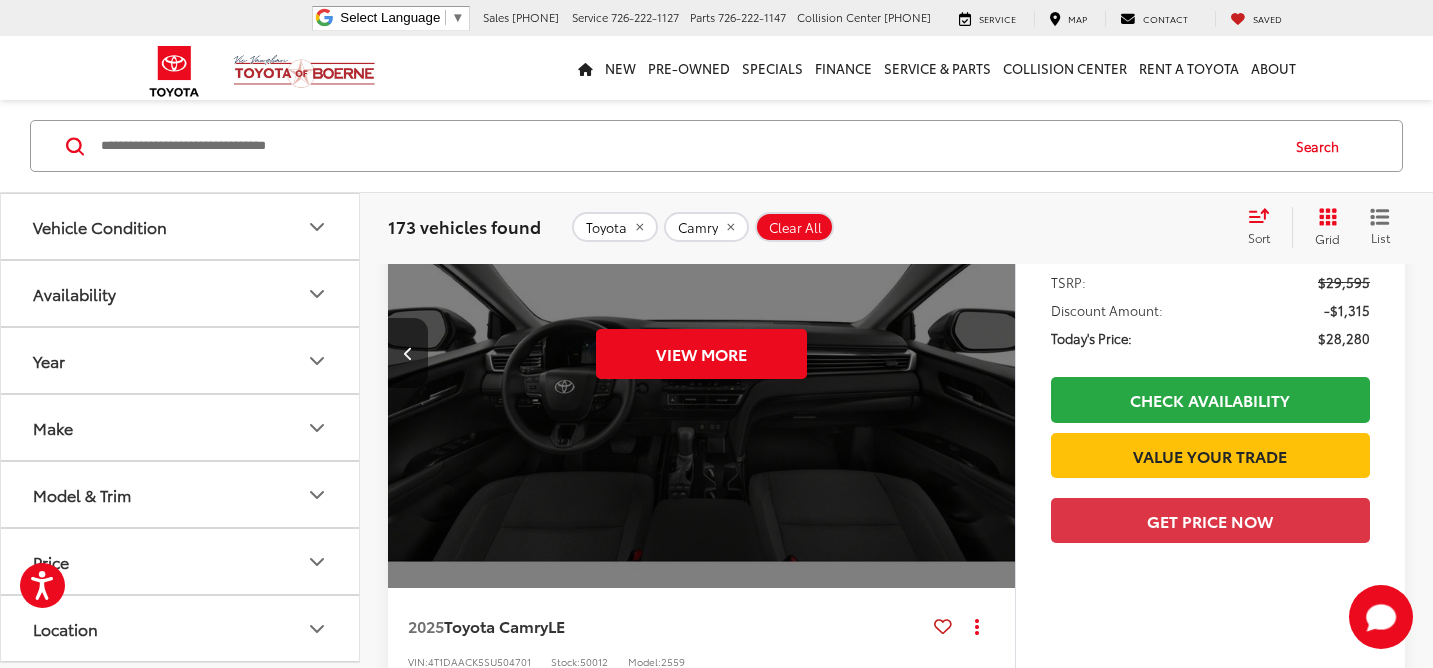 click on "View More" at bounding box center [702, 353] 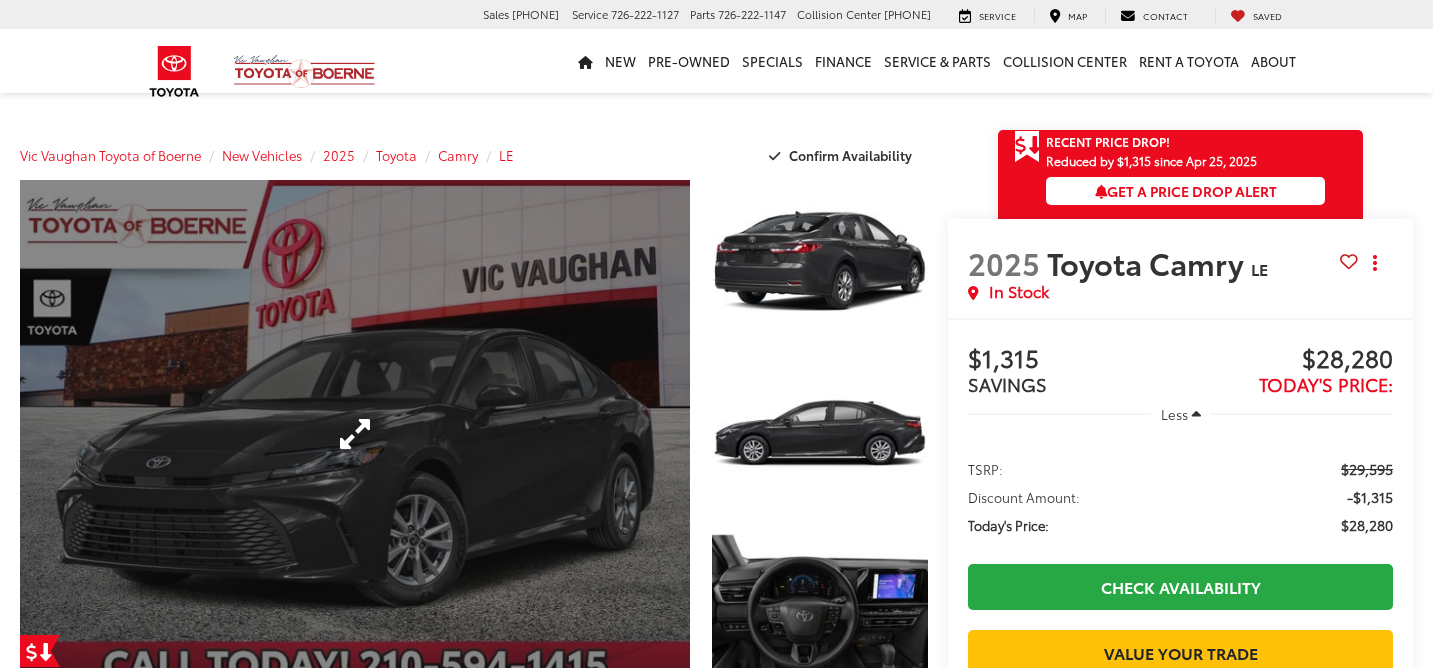 scroll, scrollTop: 0, scrollLeft: 0, axis: both 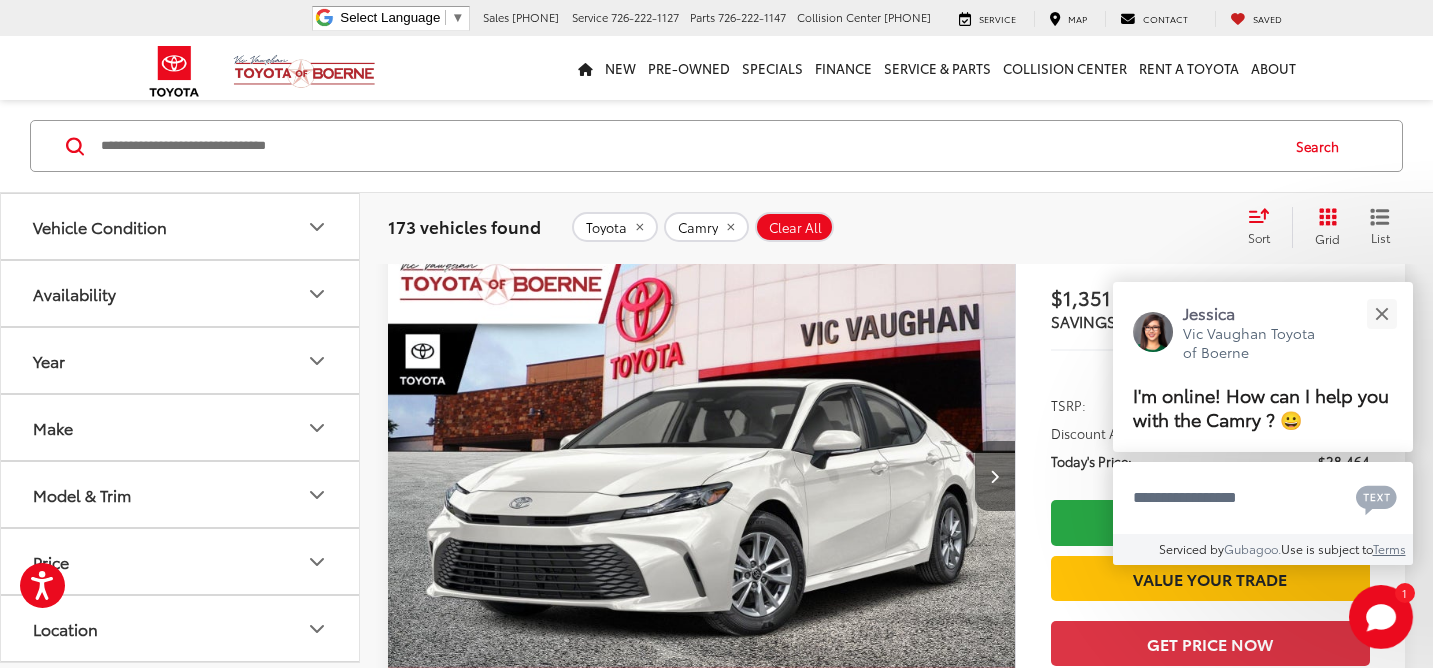 click at bounding box center [995, 476] 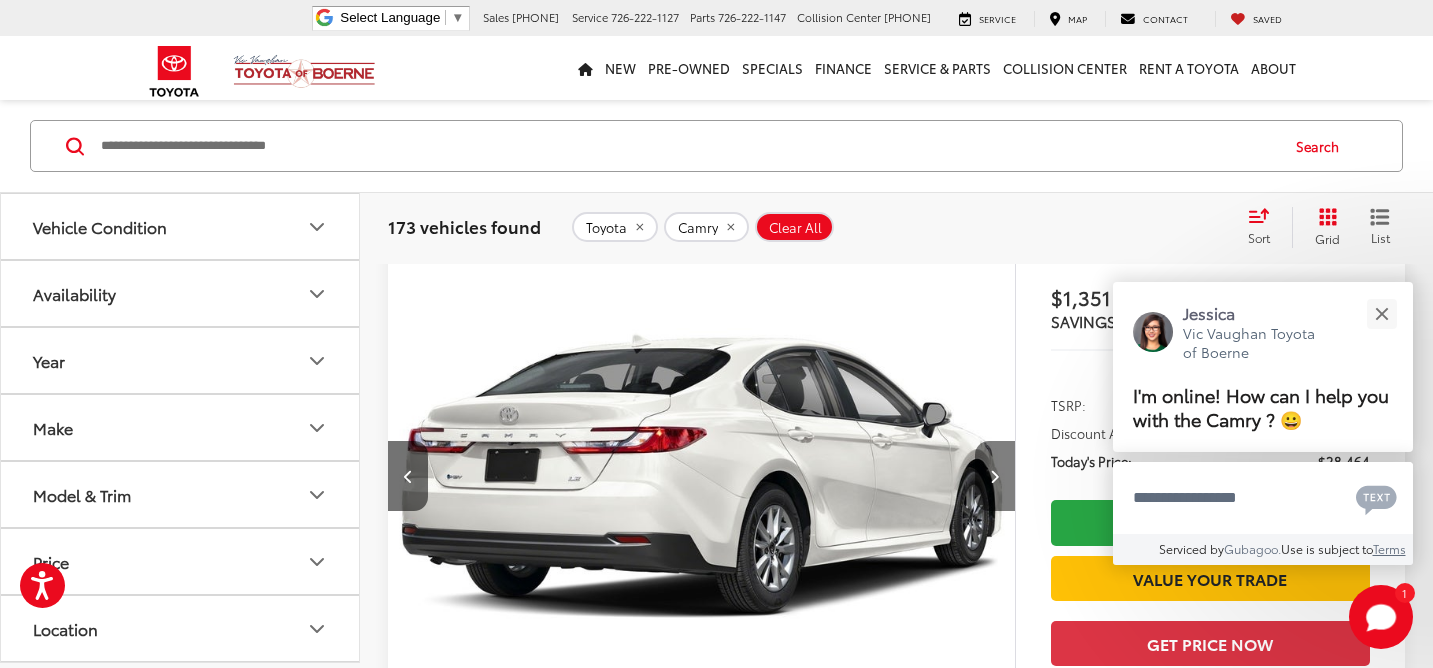 click at bounding box center (995, 476) 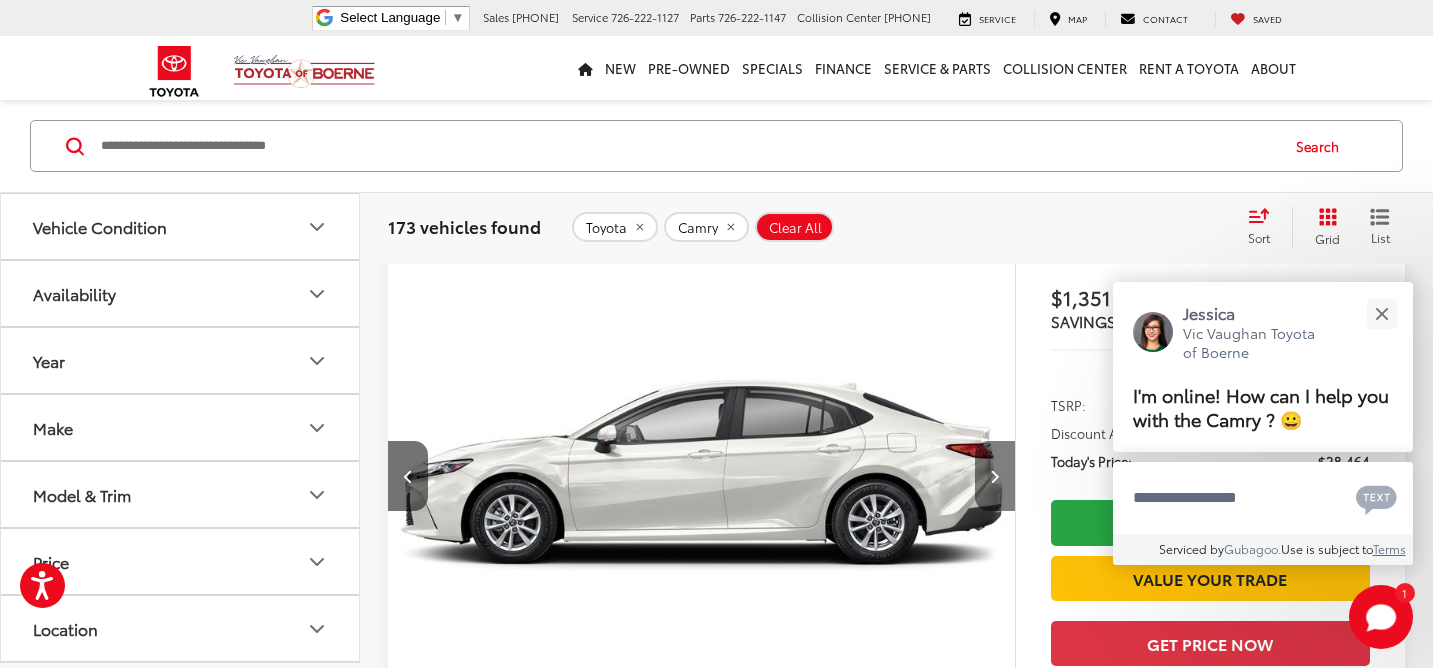 click at bounding box center [995, 476] 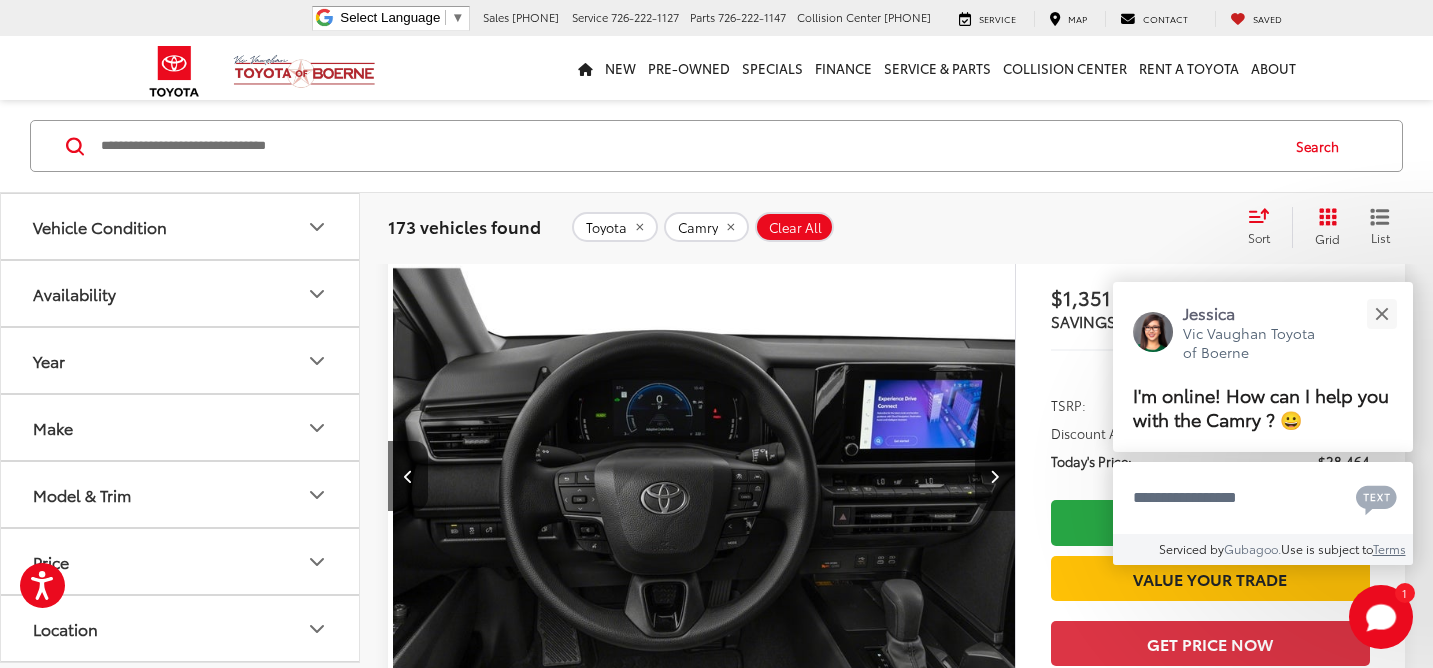 scroll, scrollTop: 0, scrollLeft: 1890, axis: horizontal 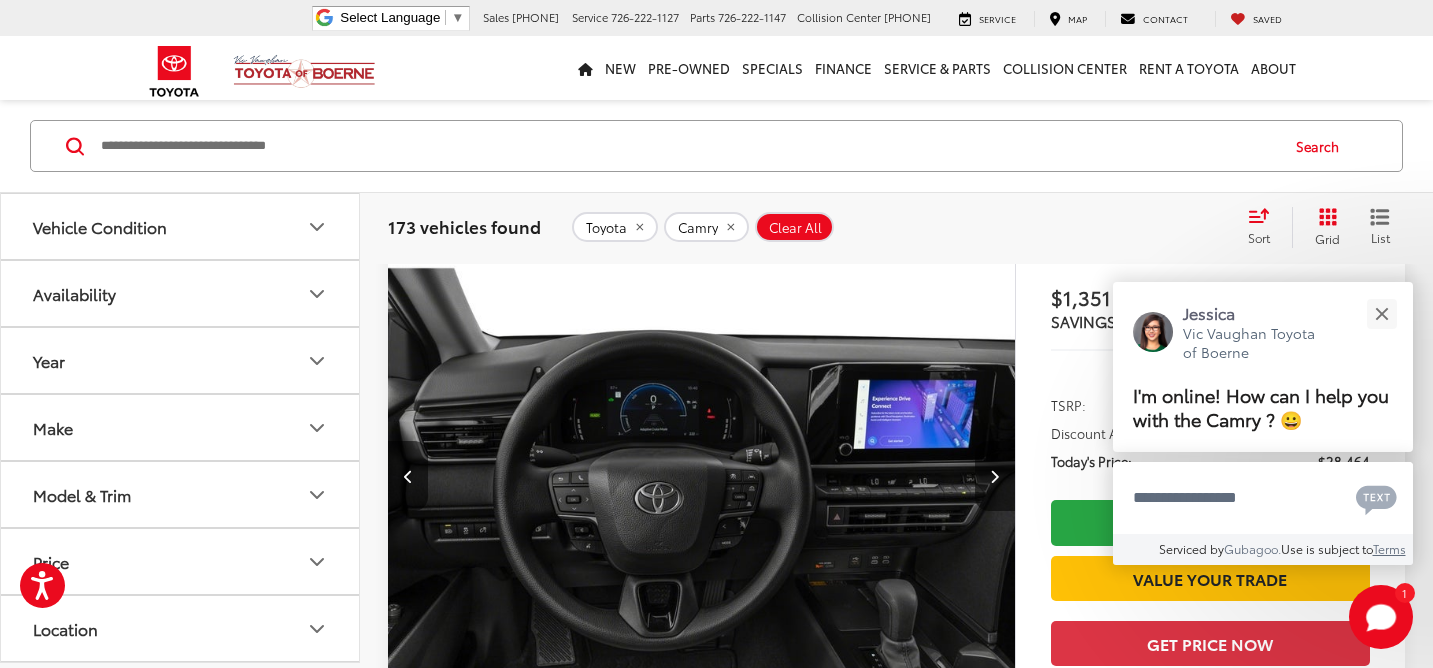 click at bounding box center (995, 476) 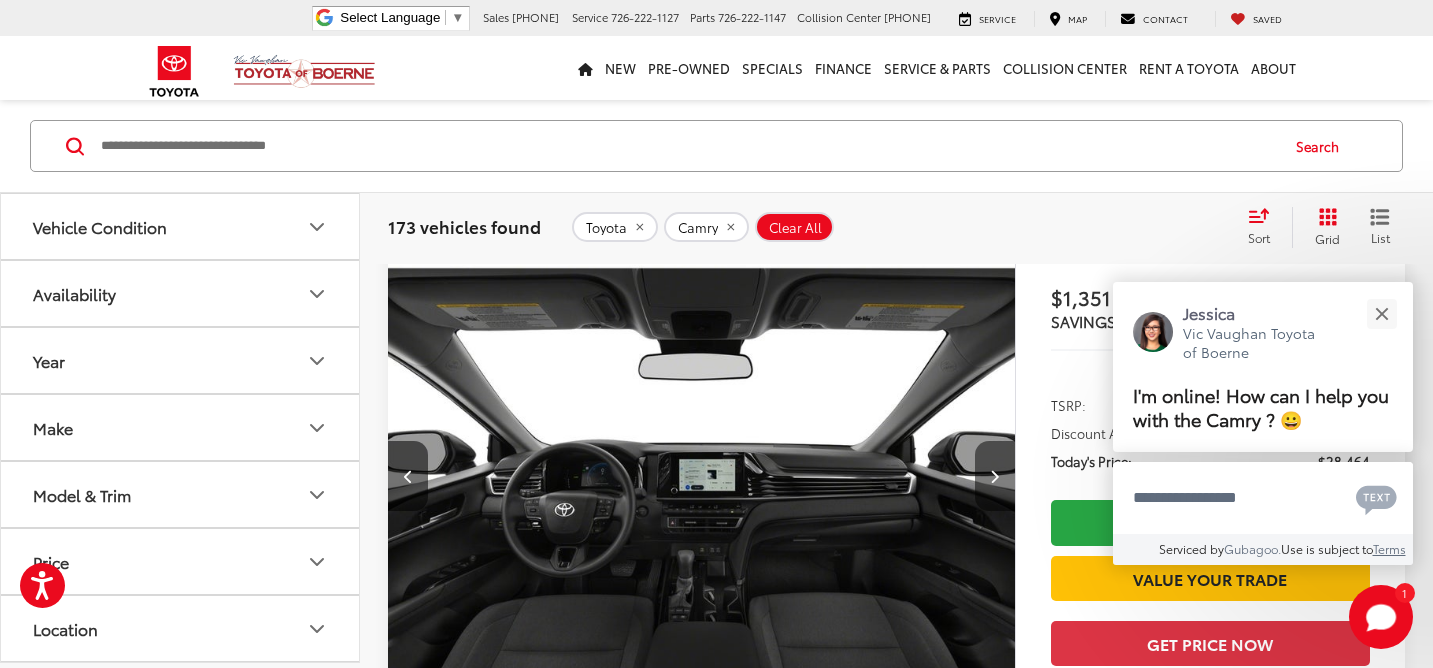 click at bounding box center (995, 476) 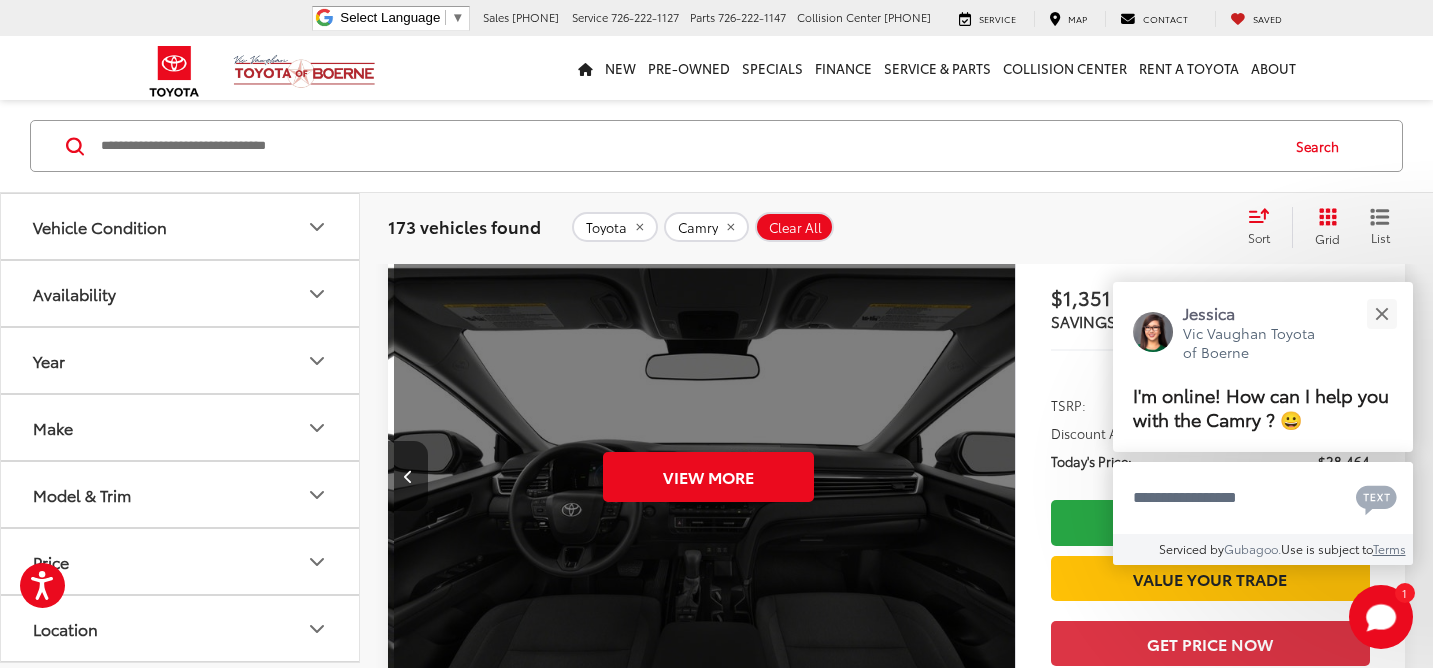scroll, scrollTop: 0, scrollLeft: 3150, axis: horizontal 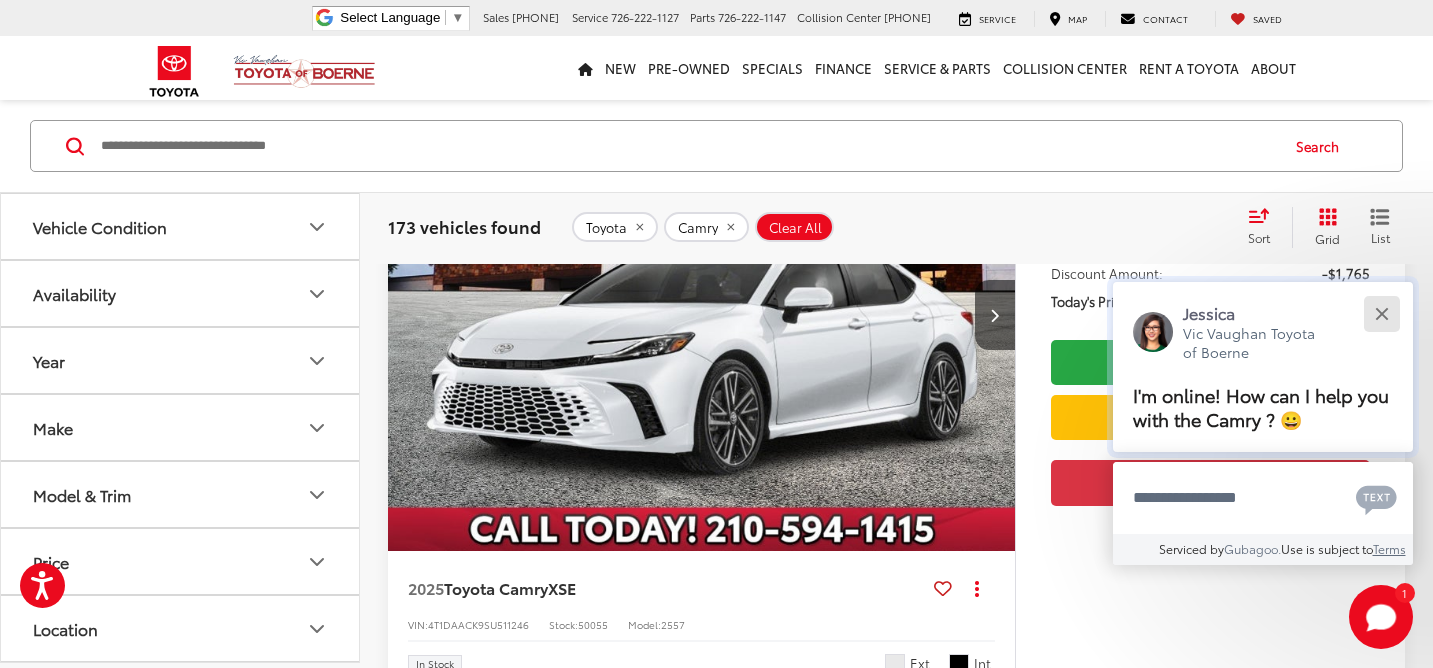 click at bounding box center (1381, 313) 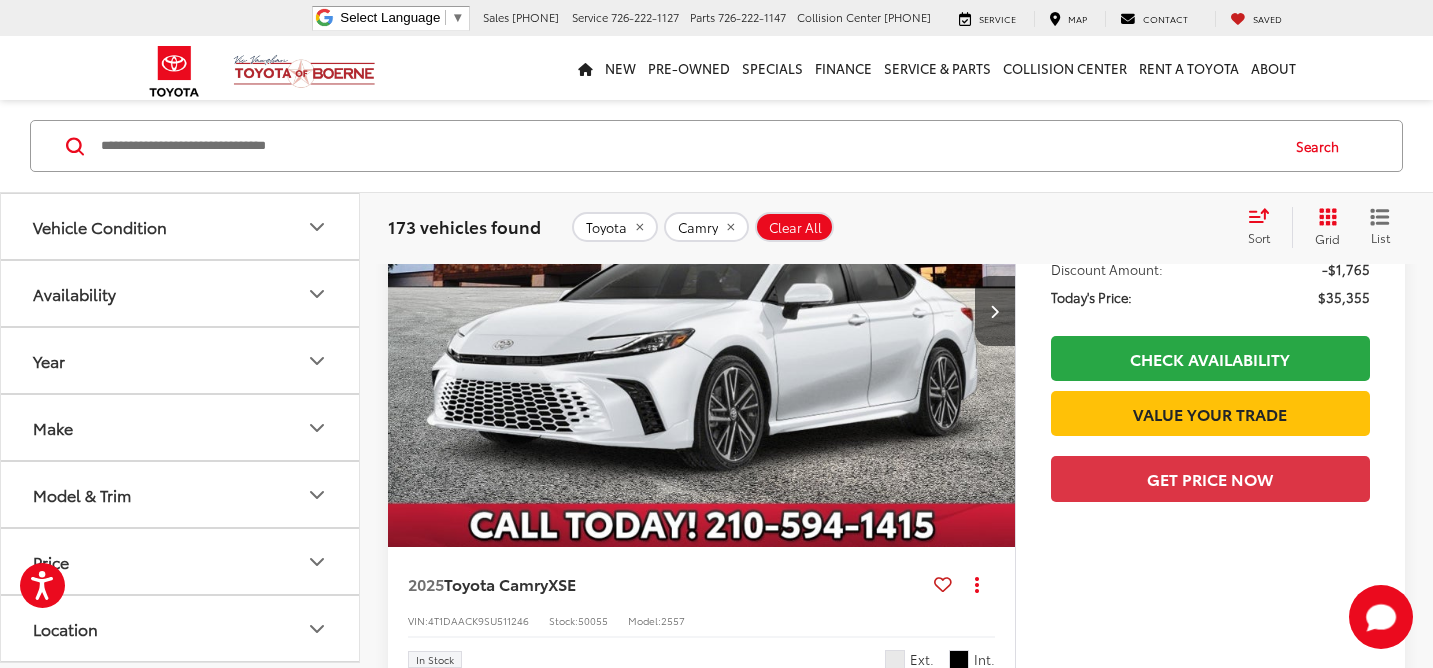 scroll, scrollTop: 3460, scrollLeft: 0, axis: vertical 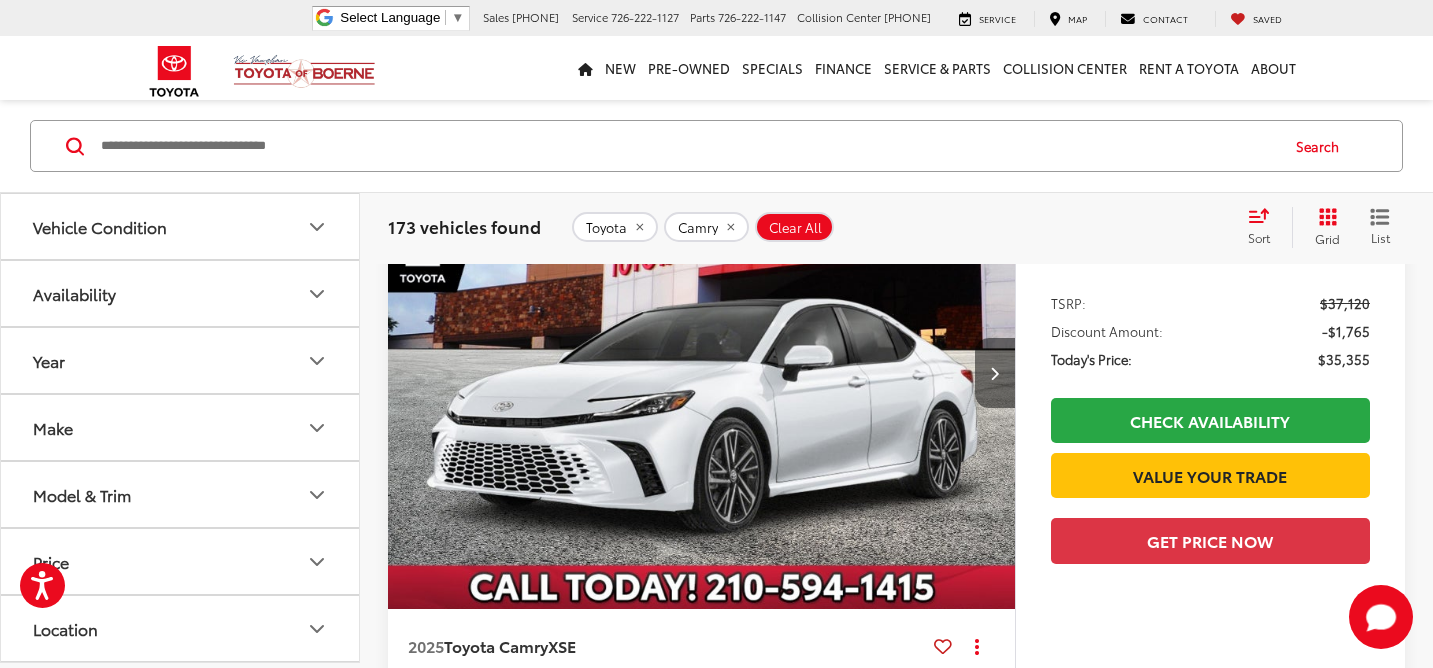 click at bounding box center (995, 373) 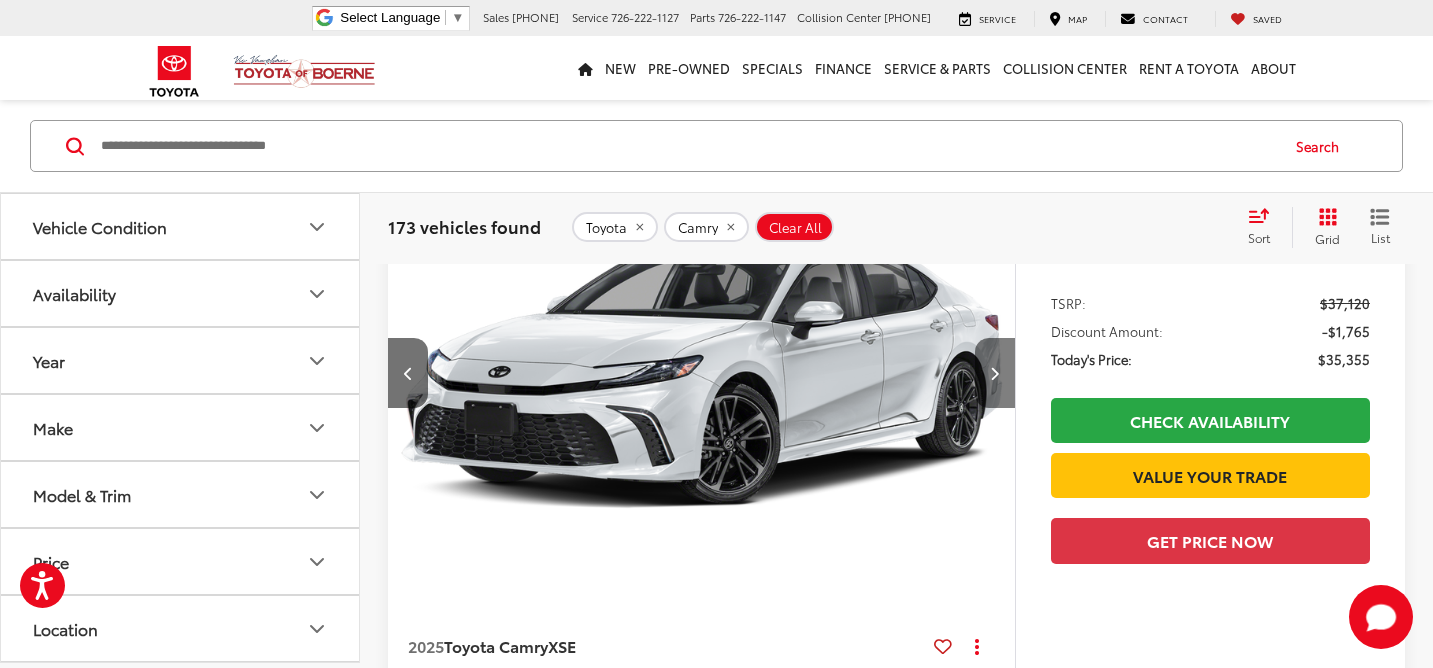 click at bounding box center [995, 373] 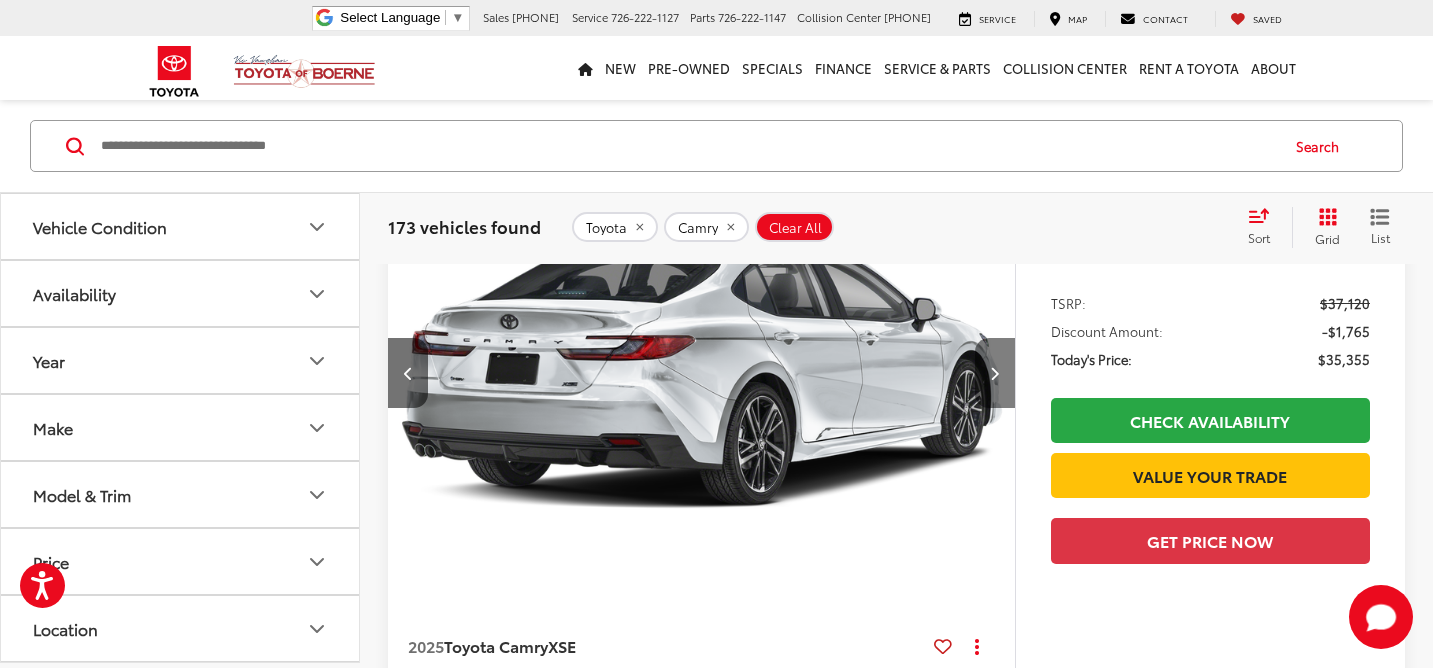 click at bounding box center [995, 373] 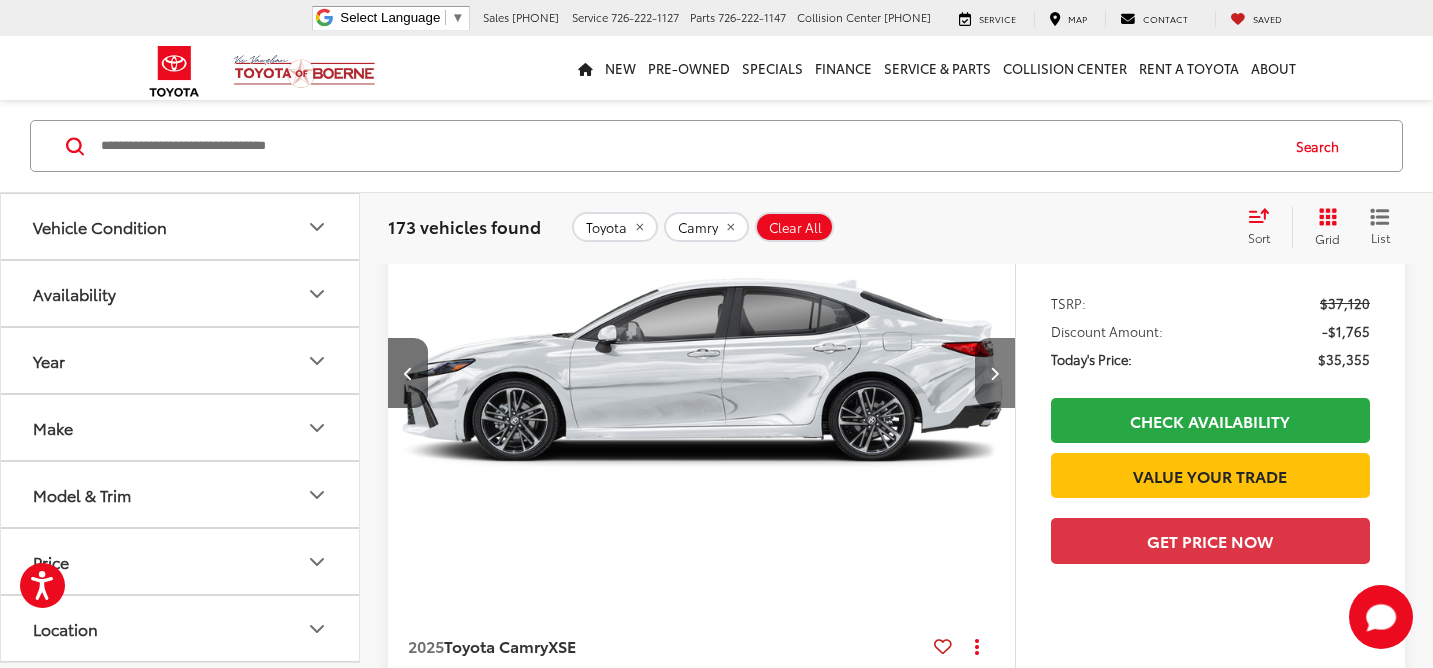 click at bounding box center [995, 373] 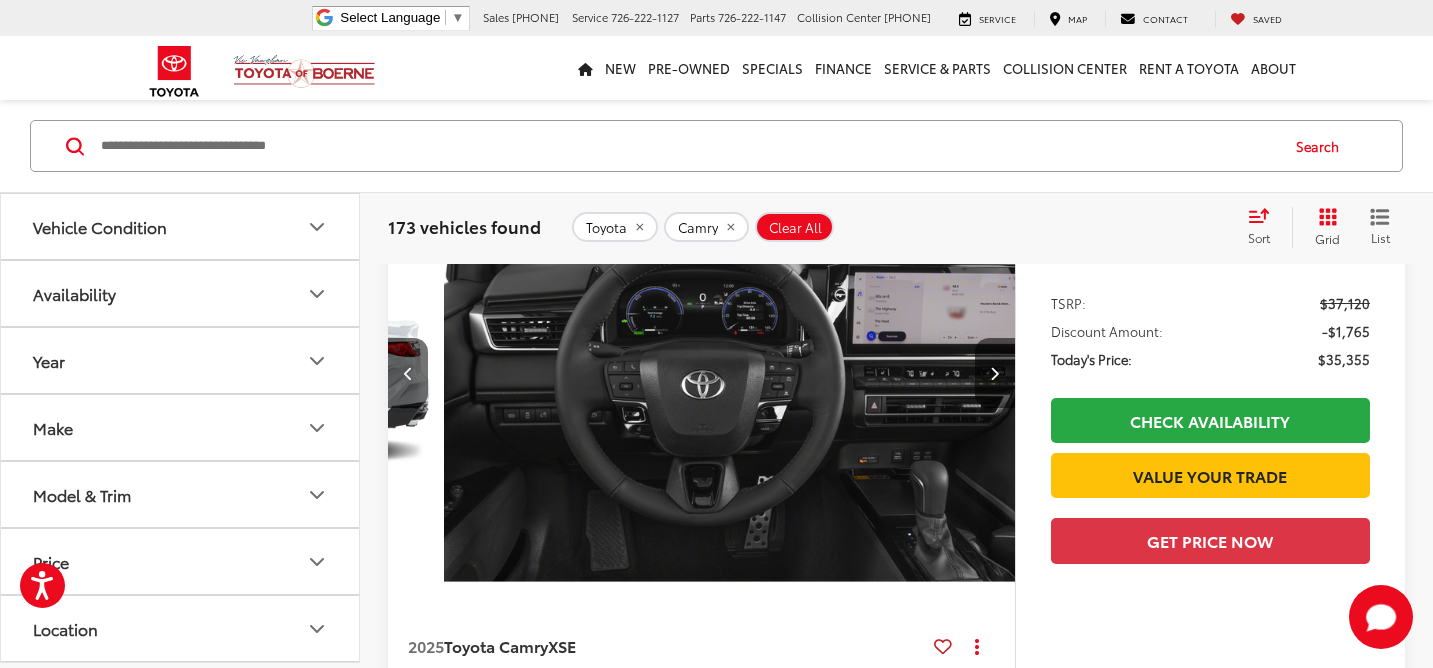 scroll, scrollTop: 0, scrollLeft: 2520, axis: horizontal 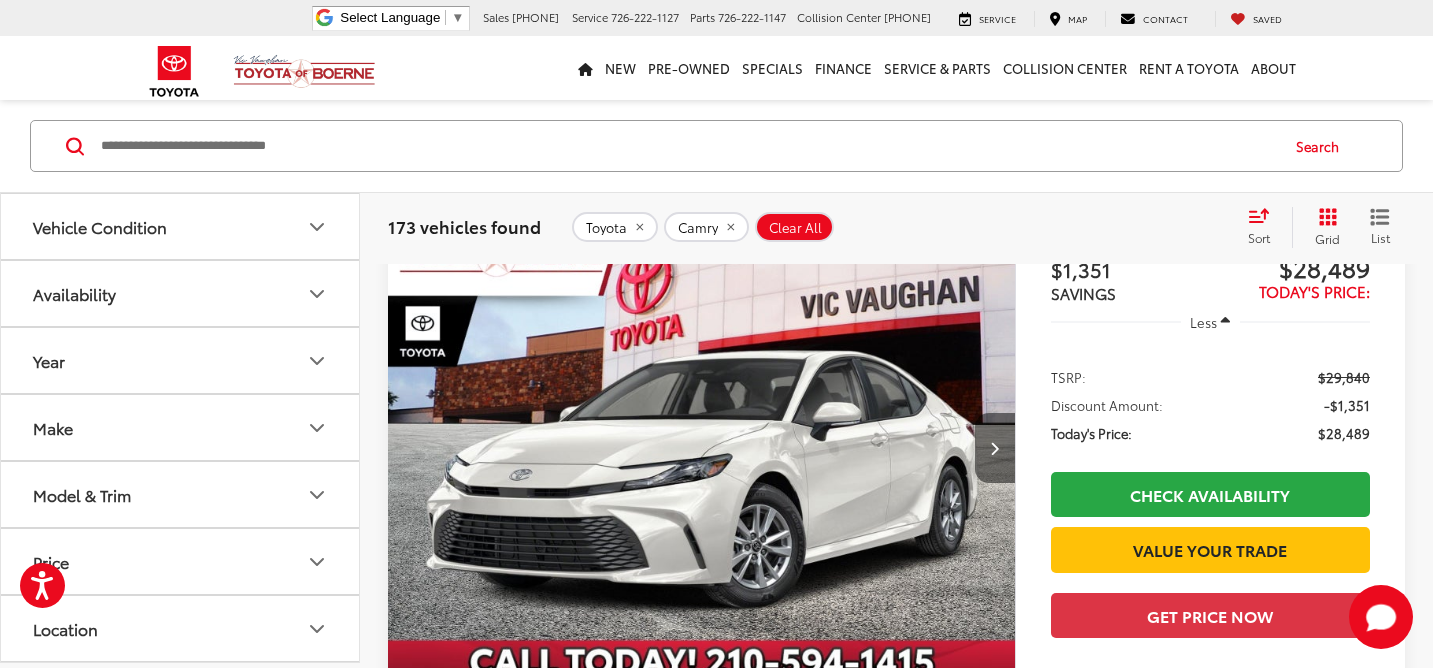 click at bounding box center [994, 448] 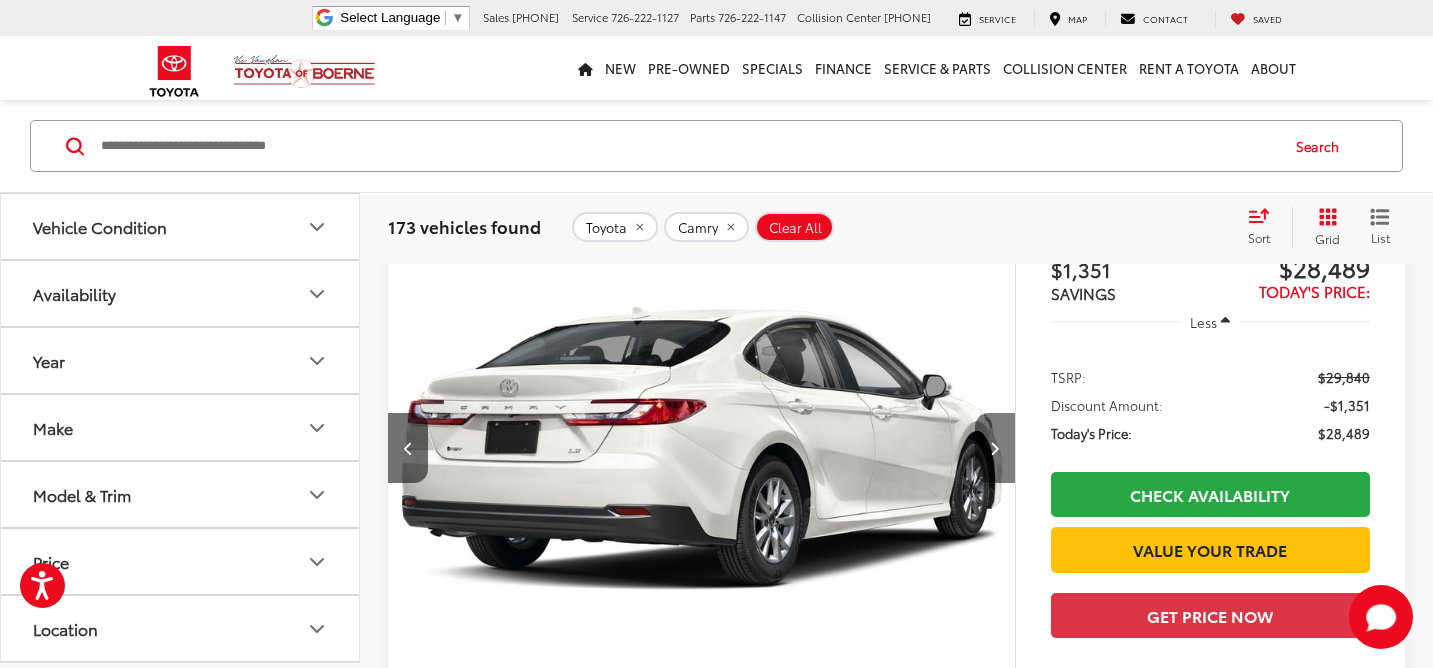 click at bounding box center (994, 448) 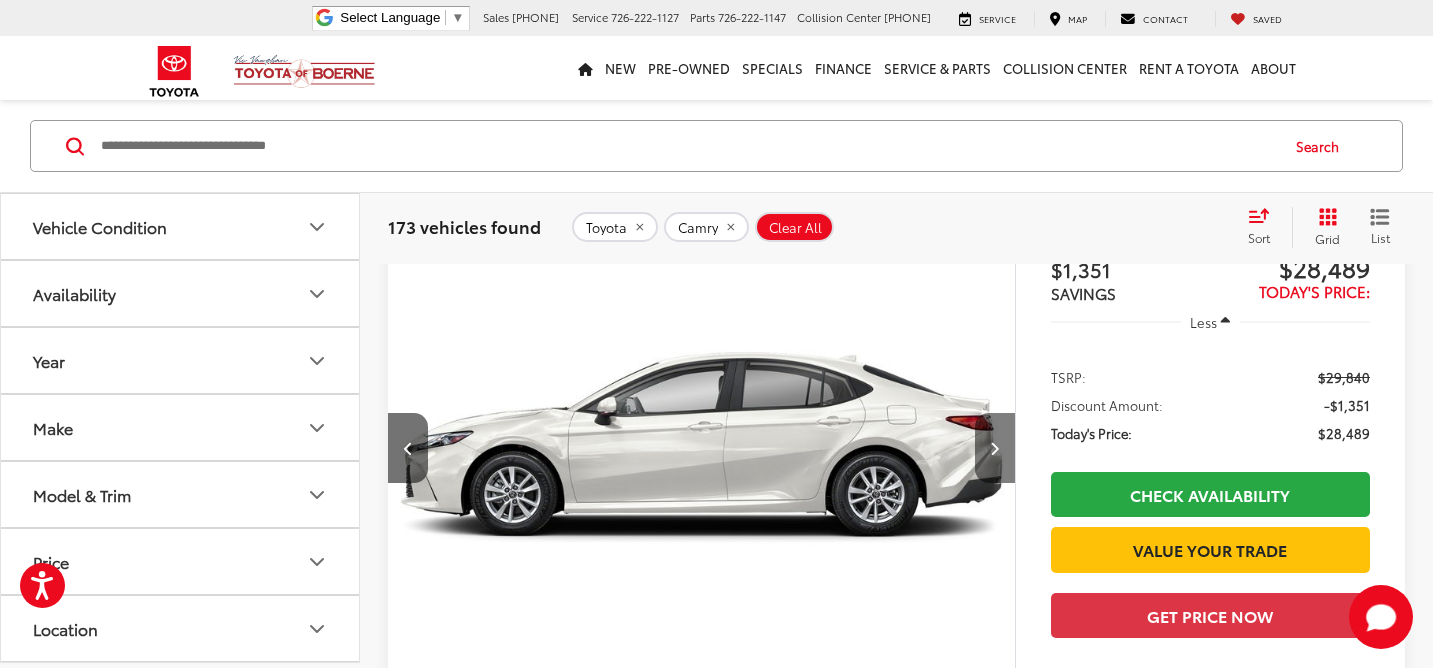 click at bounding box center (994, 448) 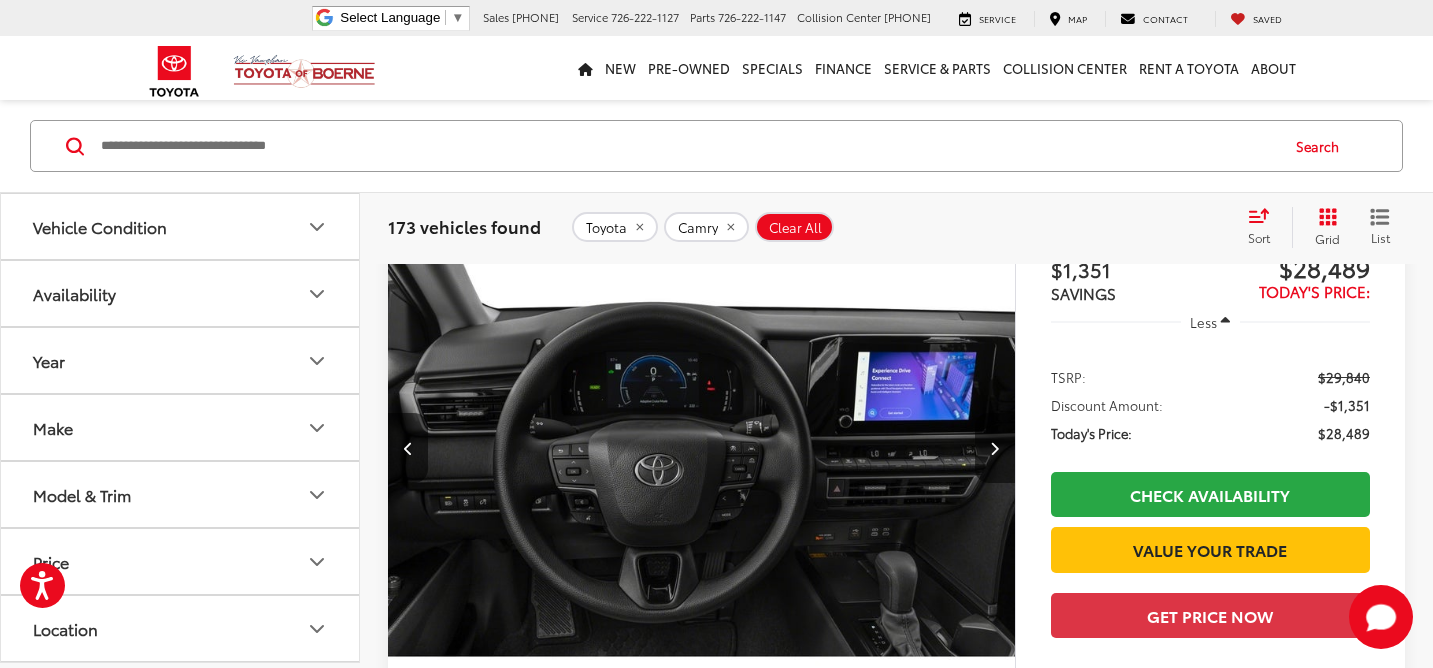 click at bounding box center [994, 448] 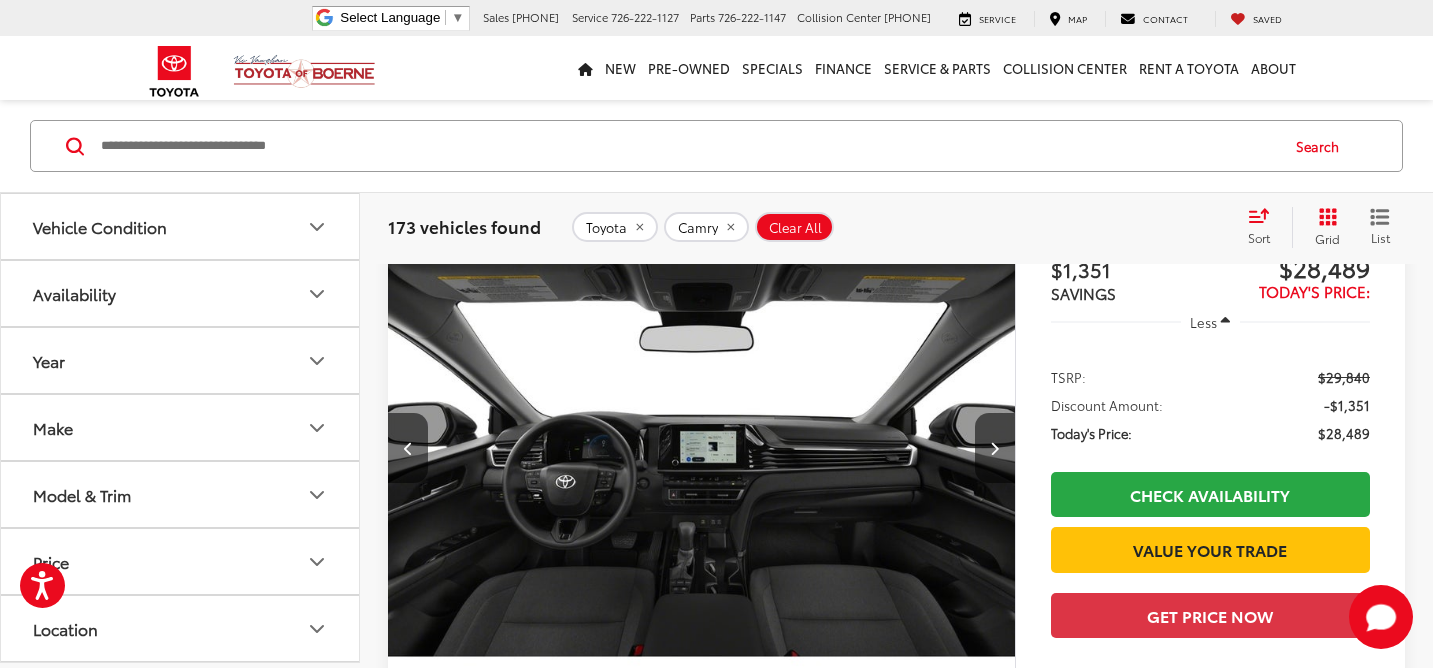 scroll, scrollTop: 0, scrollLeft: 2520, axis: horizontal 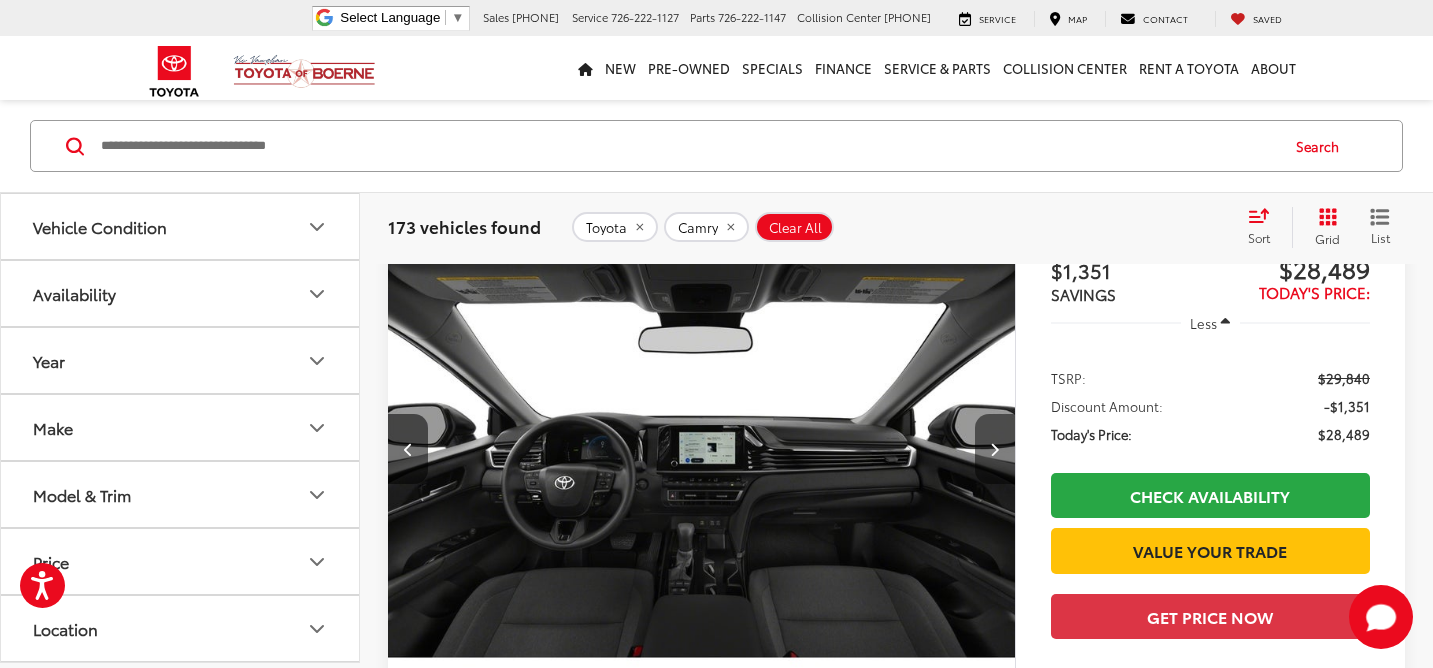 click at bounding box center (995, 449) 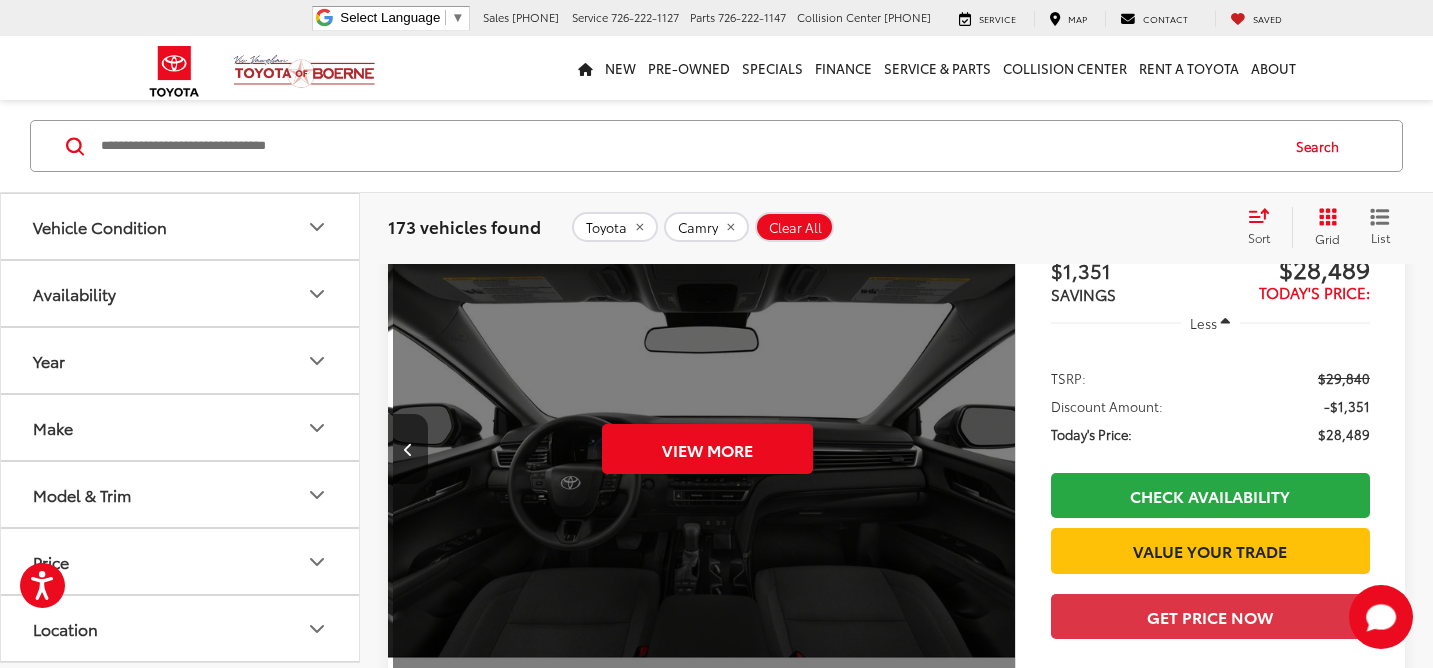 scroll, scrollTop: 0, scrollLeft: 3150, axis: horizontal 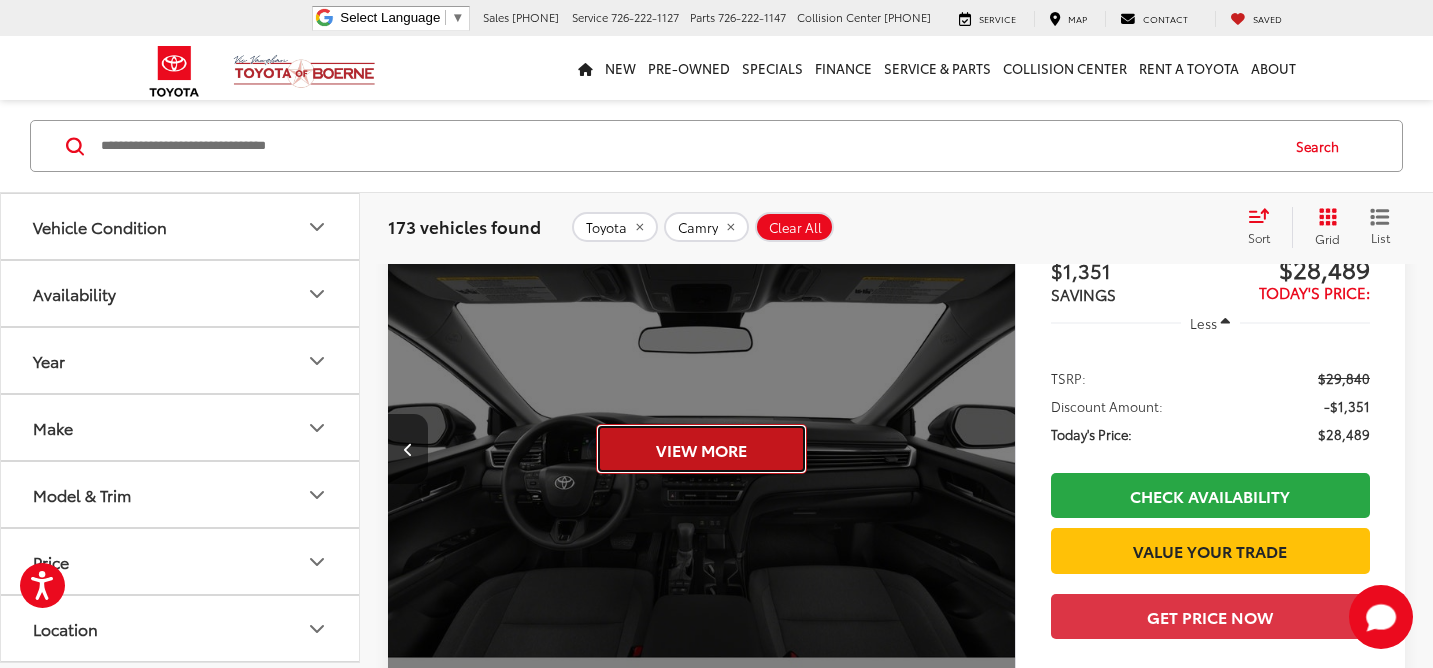 click on "View More" at bounding box center [701, 449] 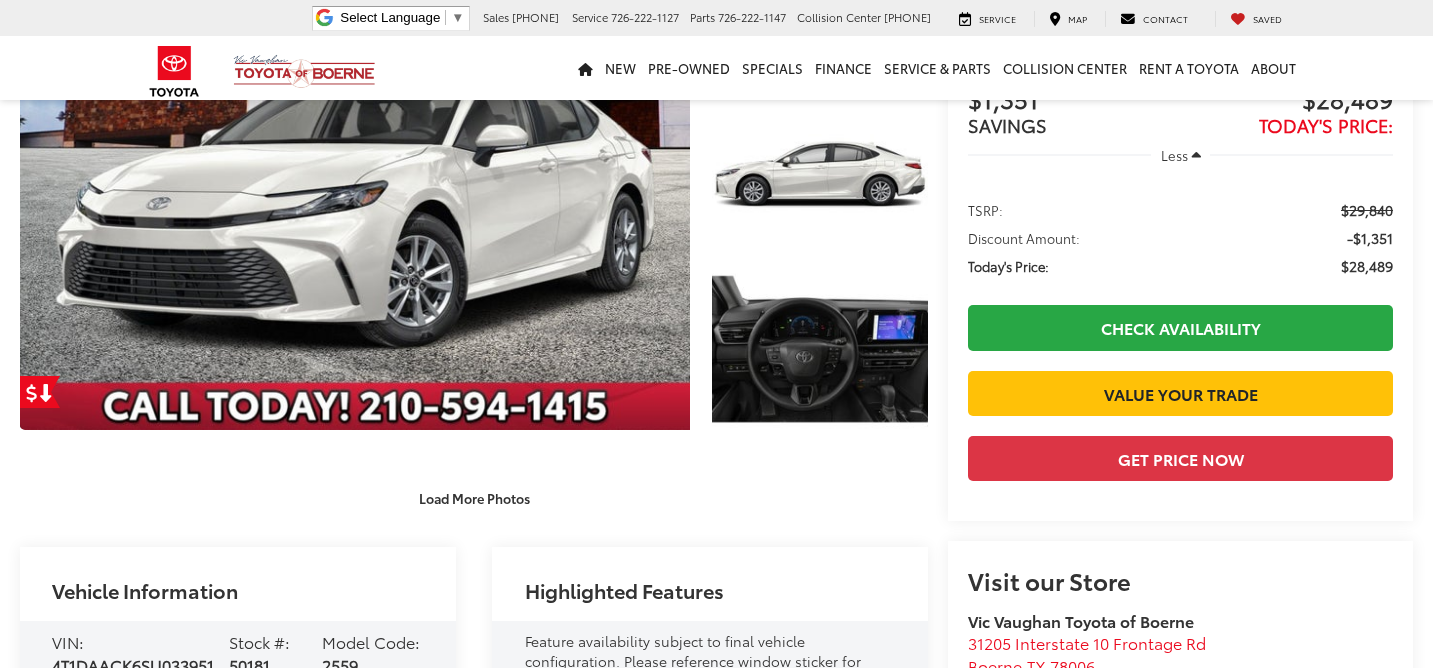 scroll, scrollTop: 358, scrollLeft: 0, axis: vertical 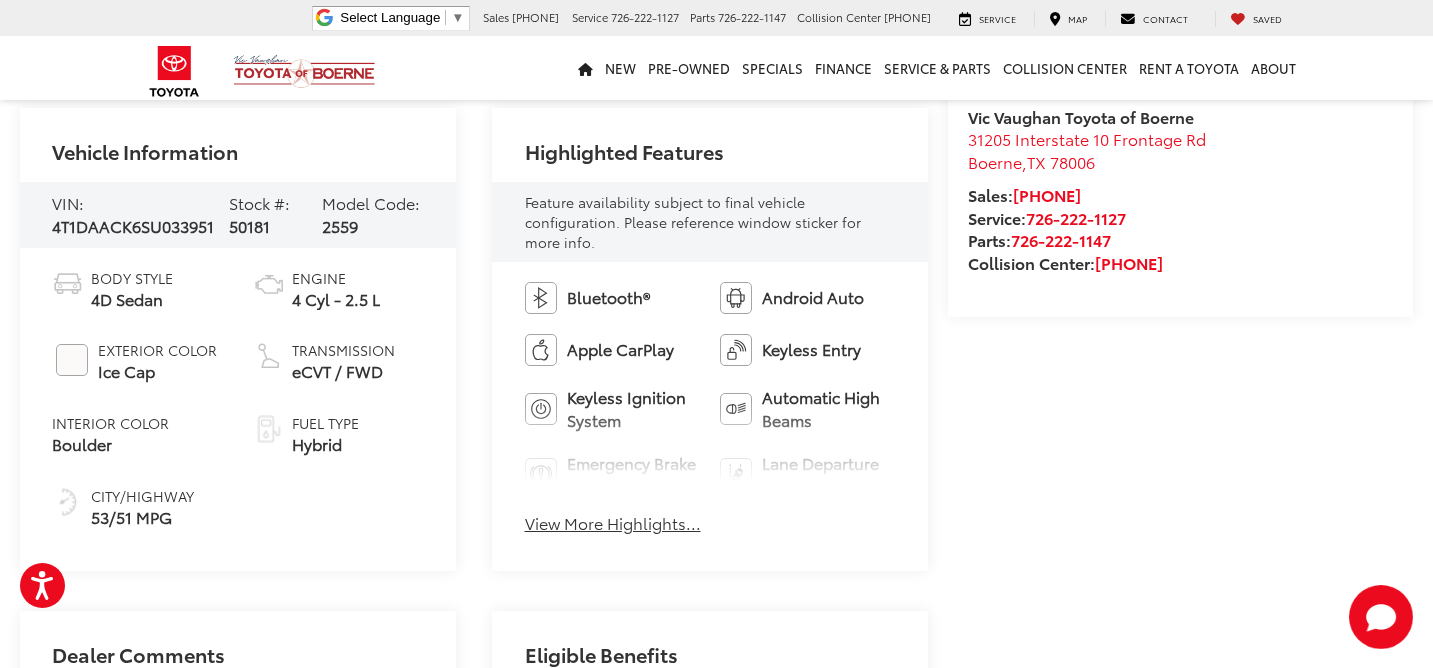 click on "View More Highlights..." at bounding box center (613, 523) 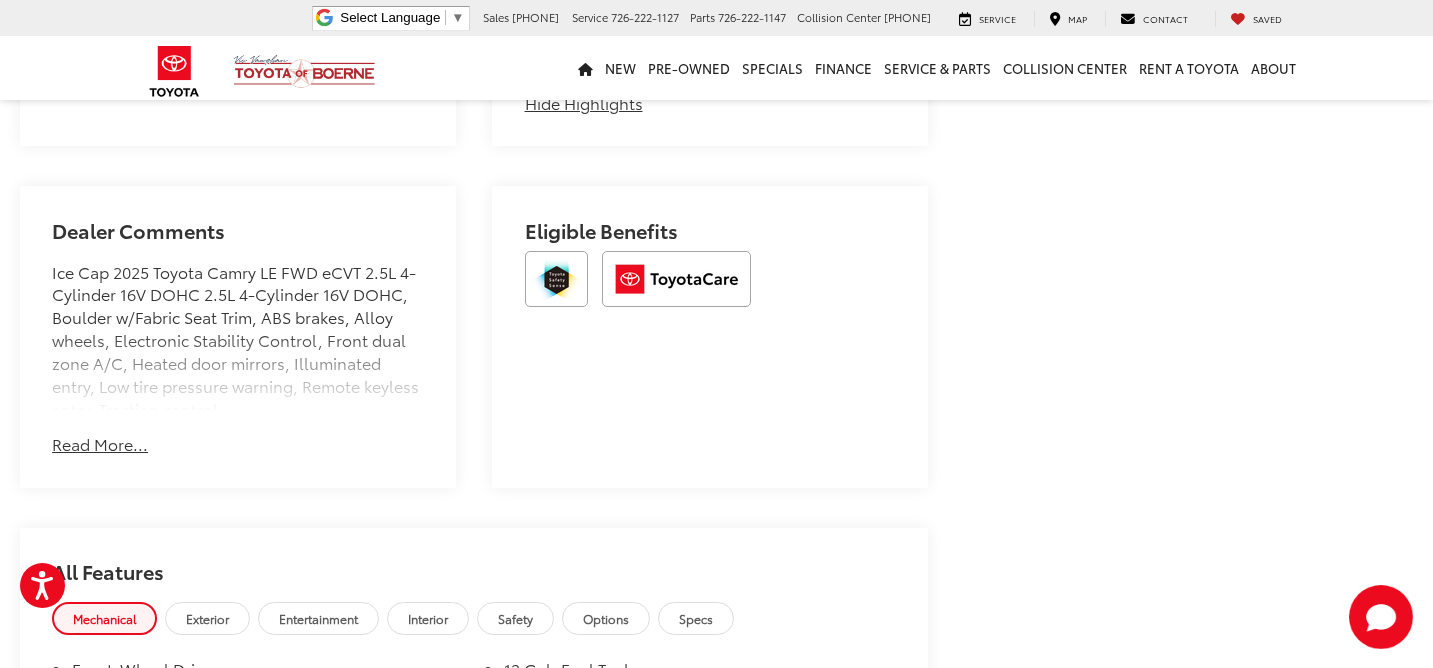 scroll, scrollTop: 1327, scrollLeft: 0, axis: vertical 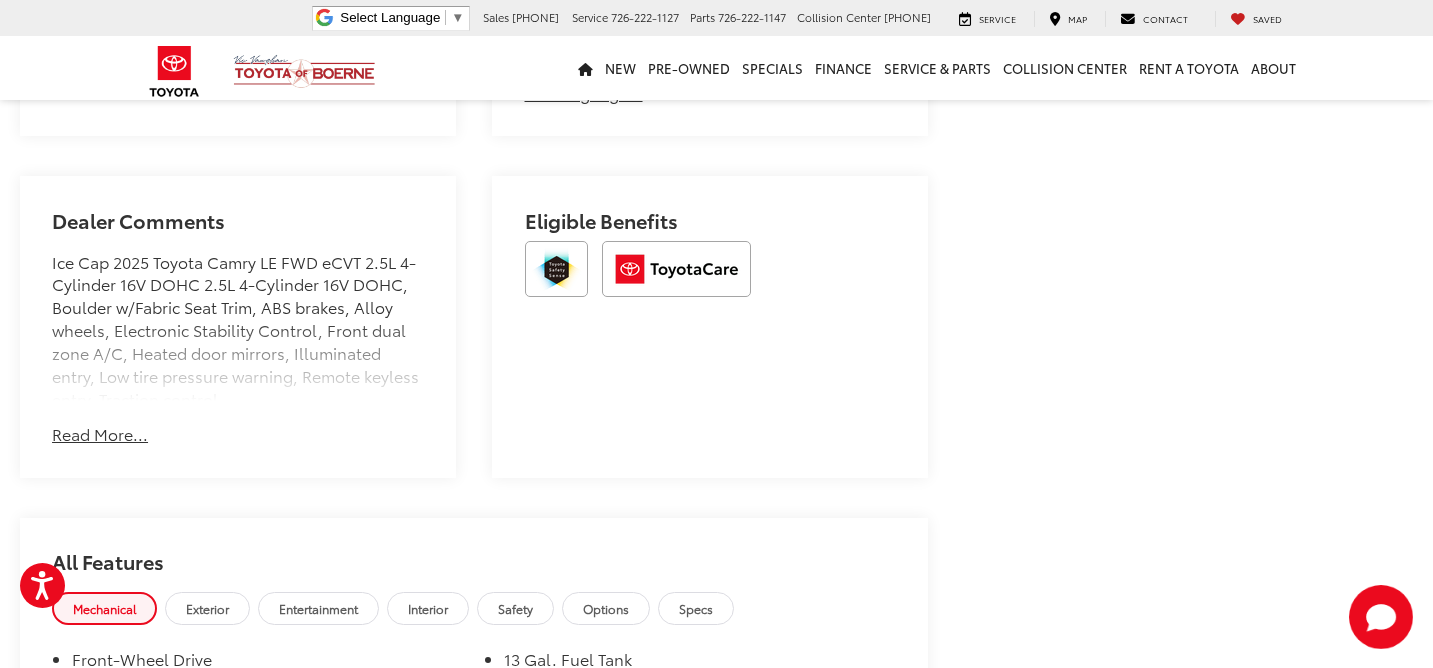 click on "Read More..." at bounding box center [100, 434] 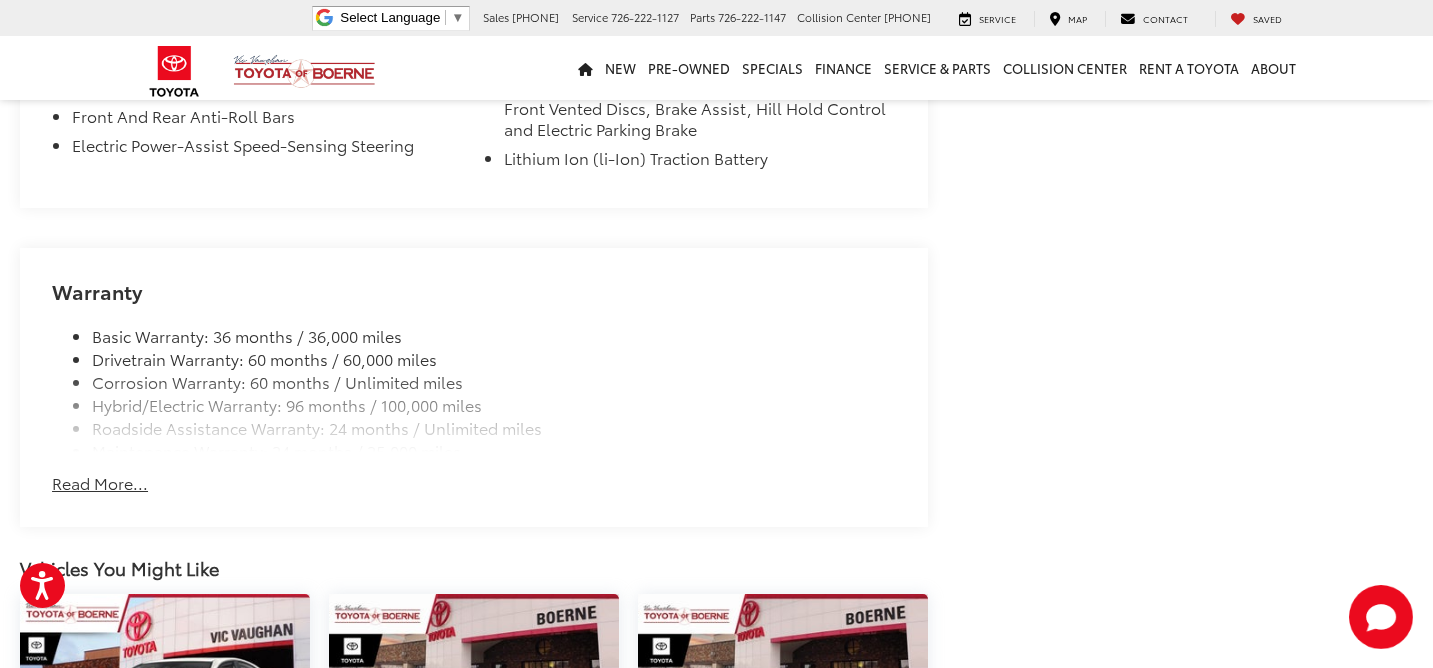 scroll, scrollTop: 2371, scrollLeft: 0, axis: vertical 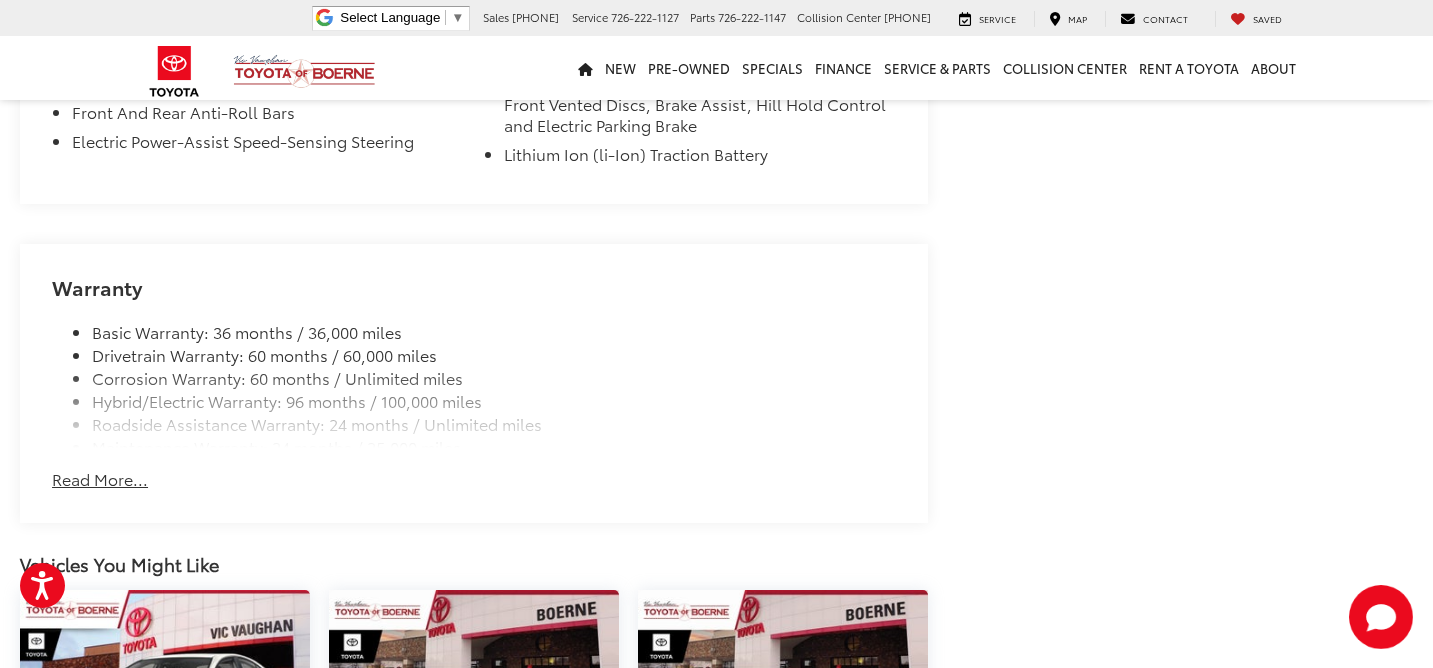 click on "Read More..." at bounding box center [100, 479] 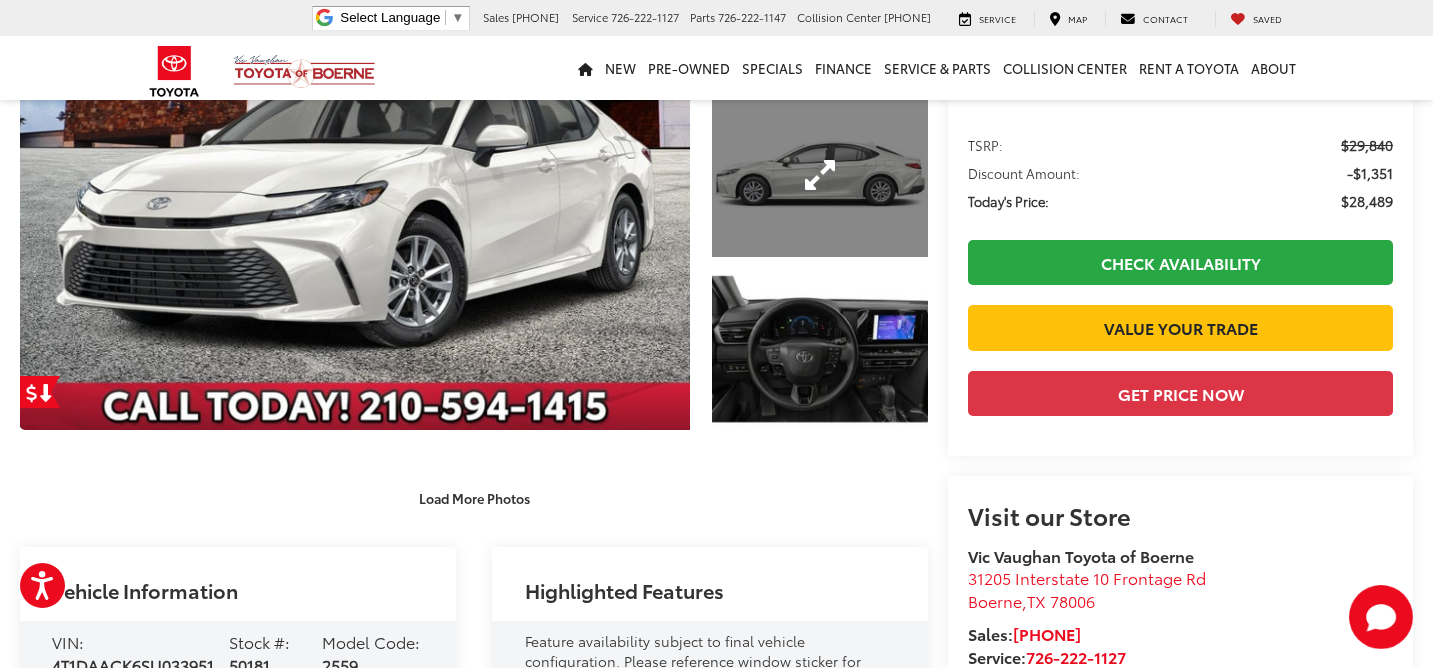 scroll, scrollTop: 0, scrollLeft: 0, axis: both 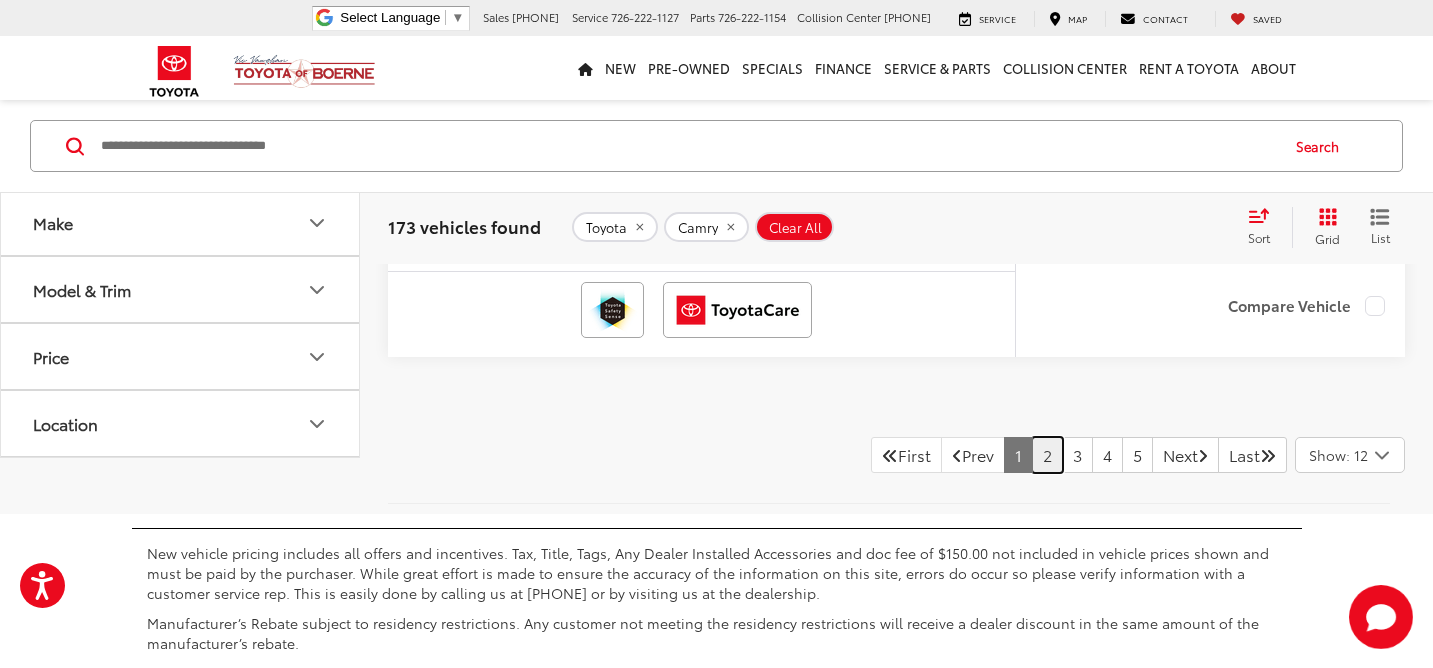 click on "2" at bounding box center (1047, 455) 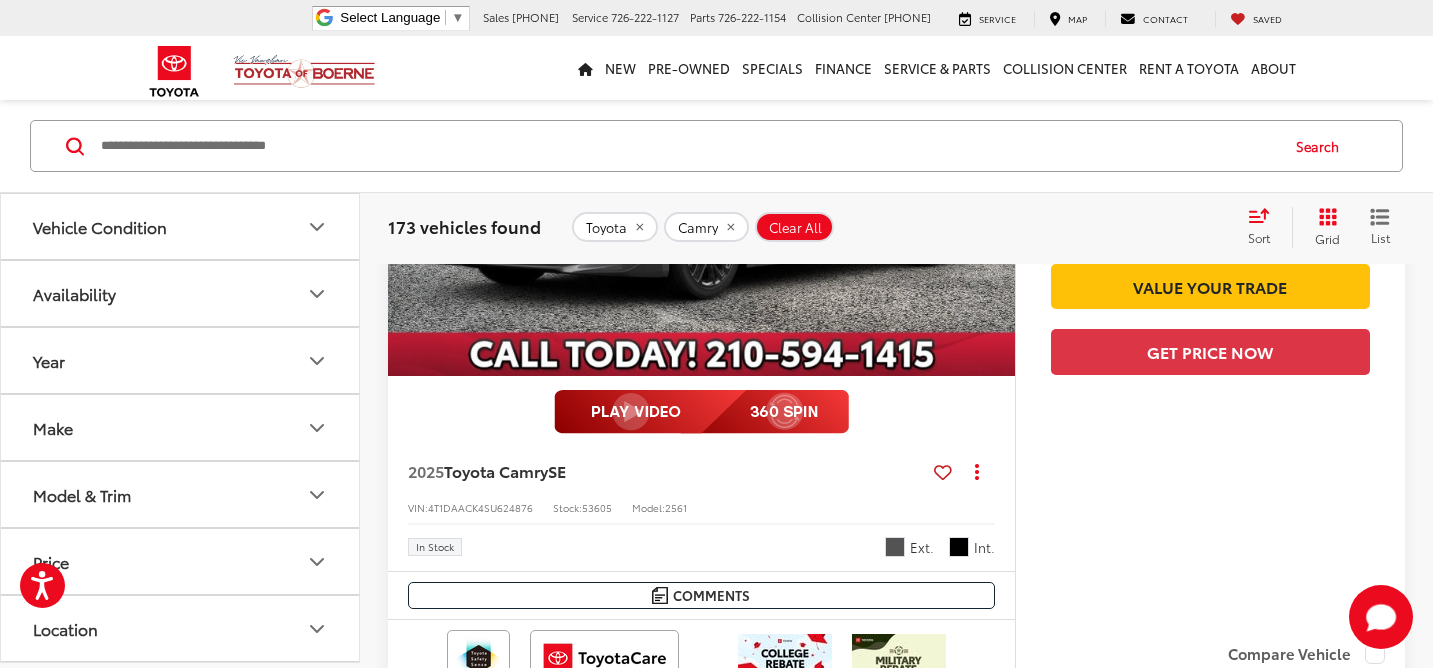scroll, scrollTop: 1306, scrollLeft: 0, axis: vertical 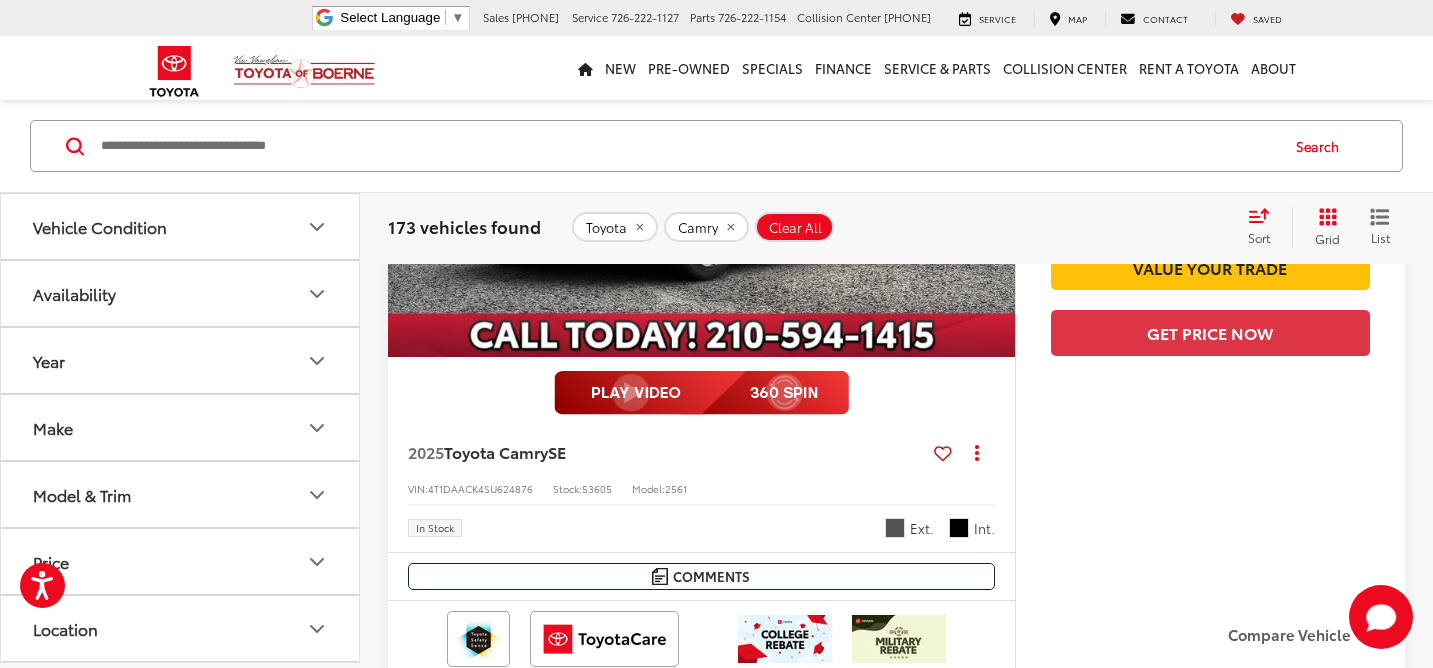 click on "Sort" at bounding box center (1259, 237) 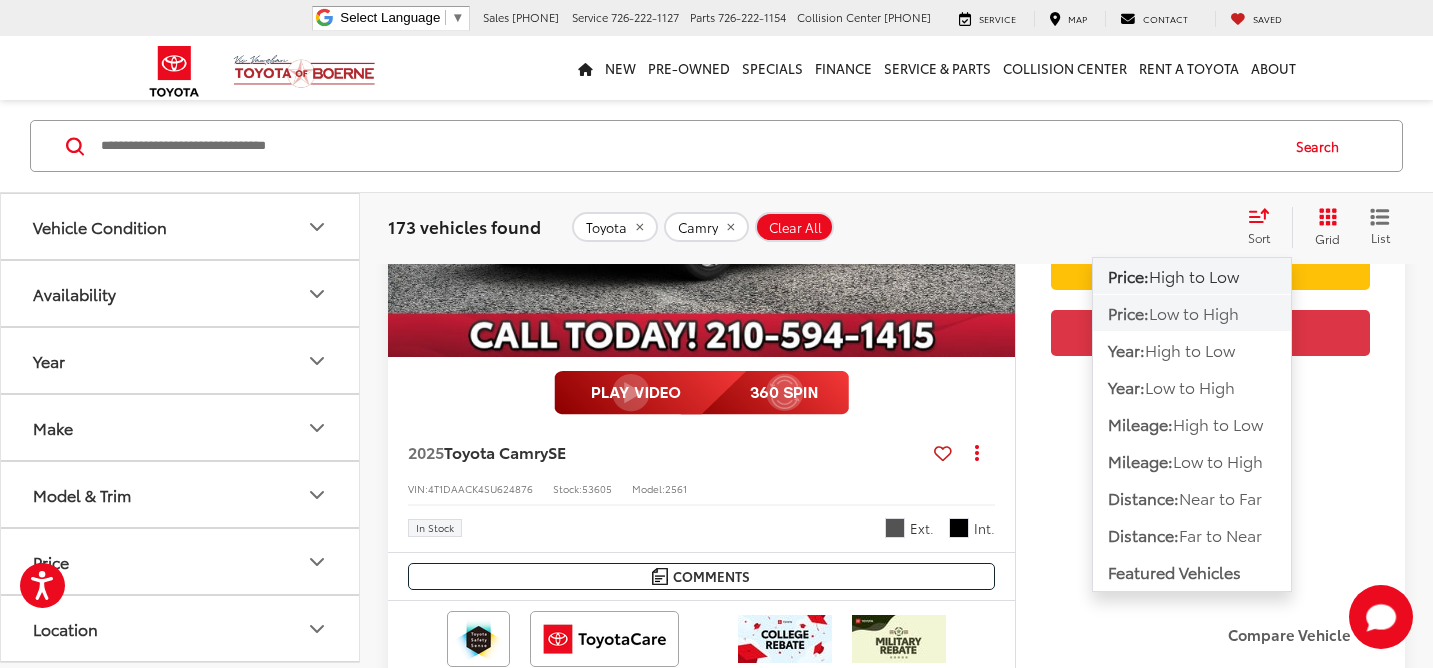 click on "Low to High" at bounding box center (1194, 312) 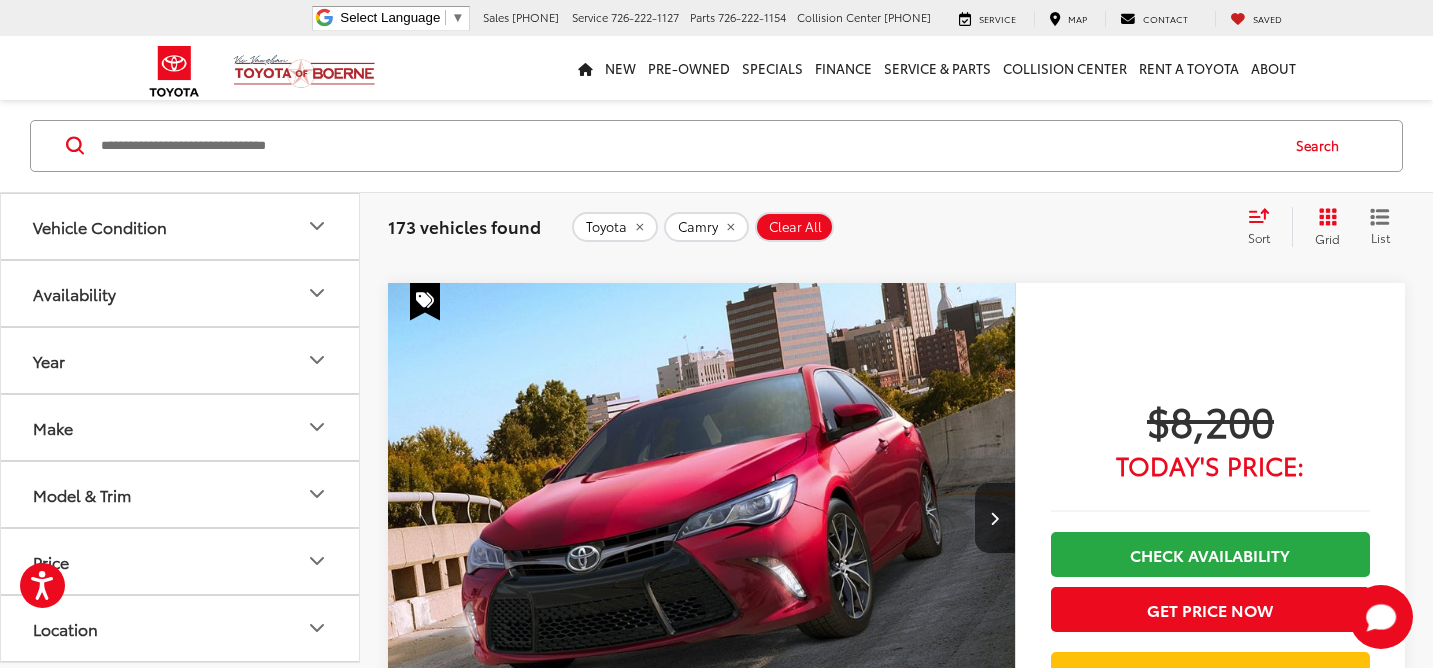 scroll, scrollTop: 767, scrollLeft: 0, axis: vertical 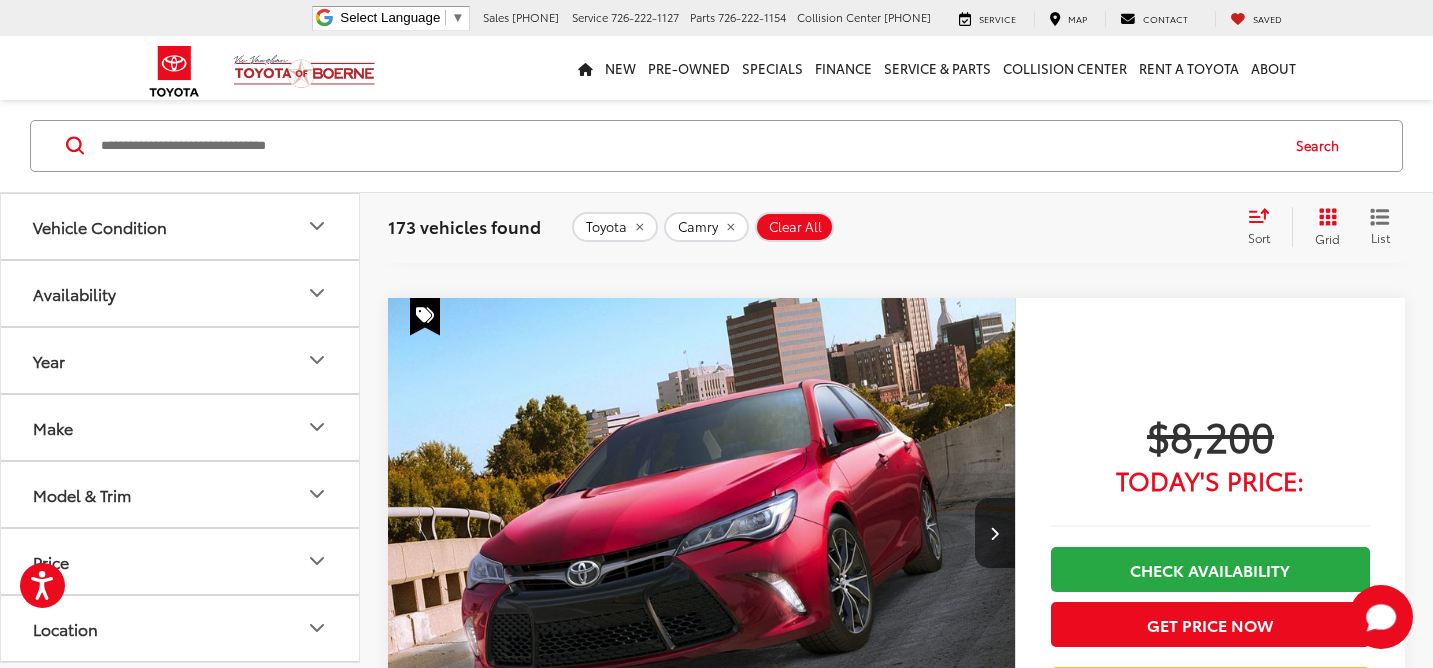click on "Sort" at bounding box center (1265, 227) 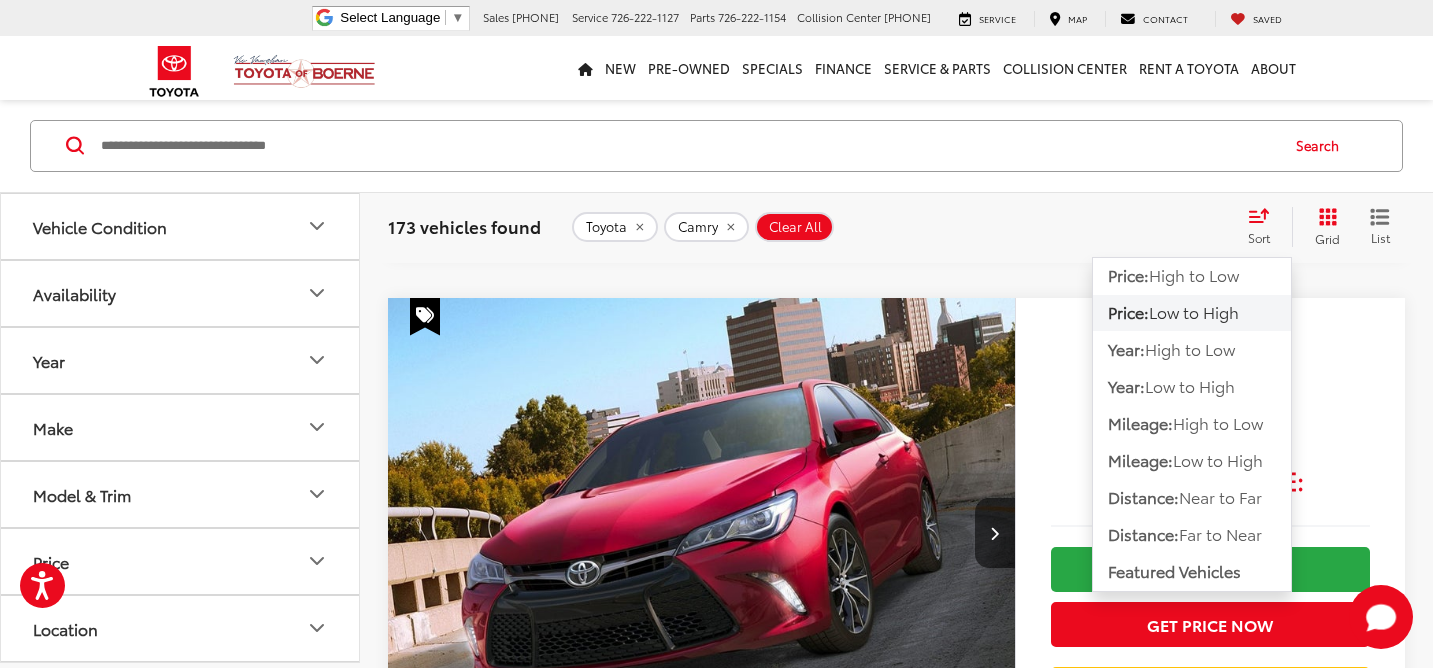 click on "List" at bounding box center (1380, 237) 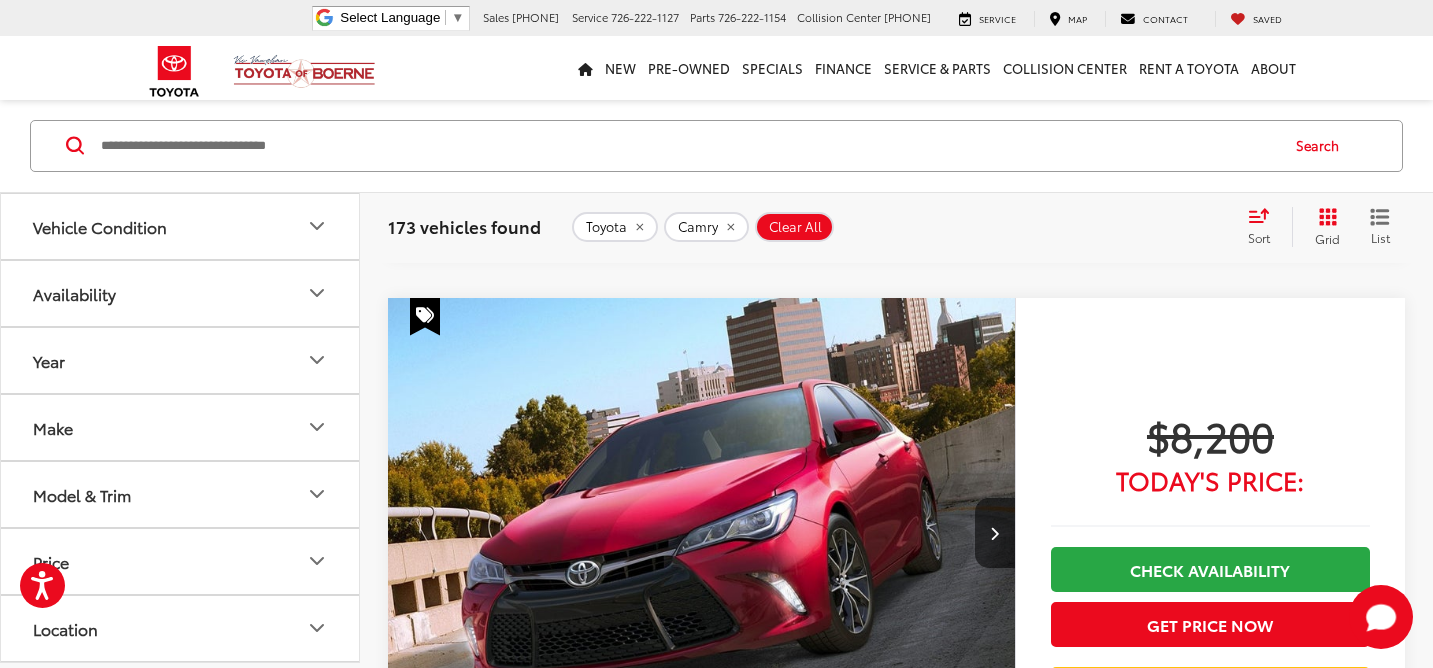 click on "List" at bounding box center (1380, 237) 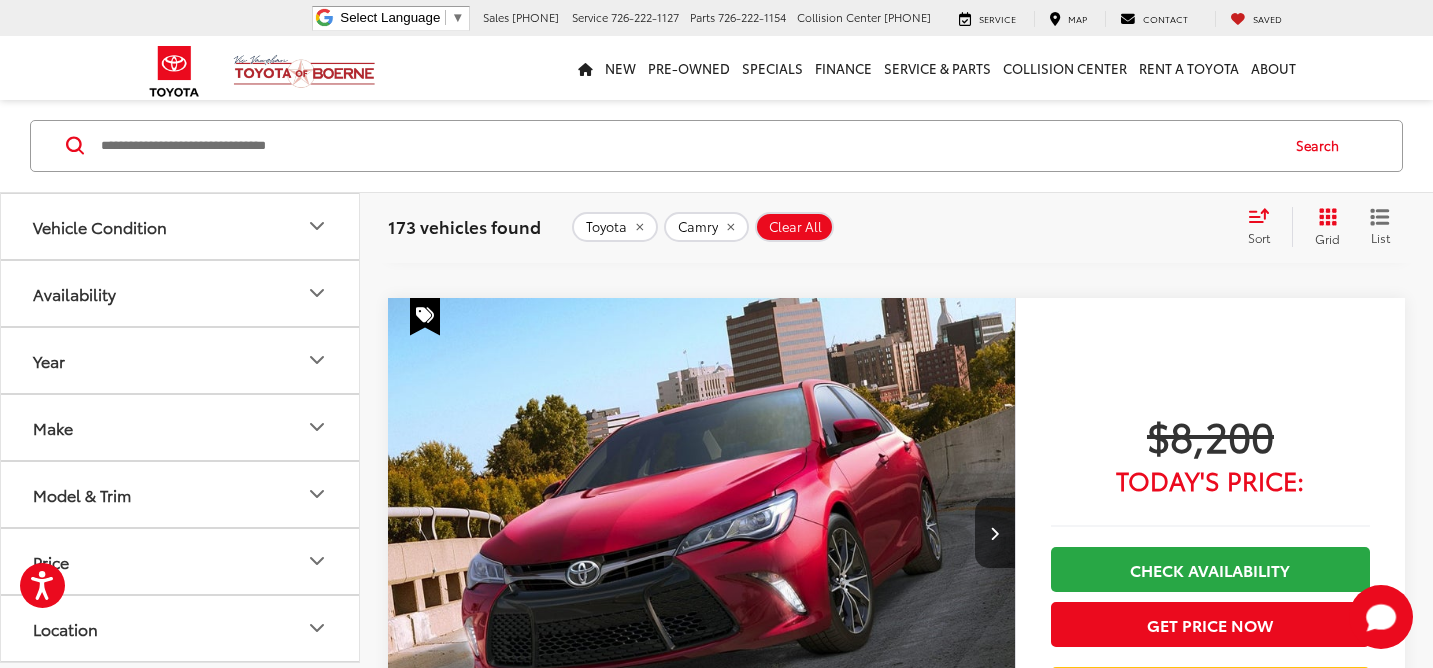 click on "Clear All" at bounding box center (795, 227) 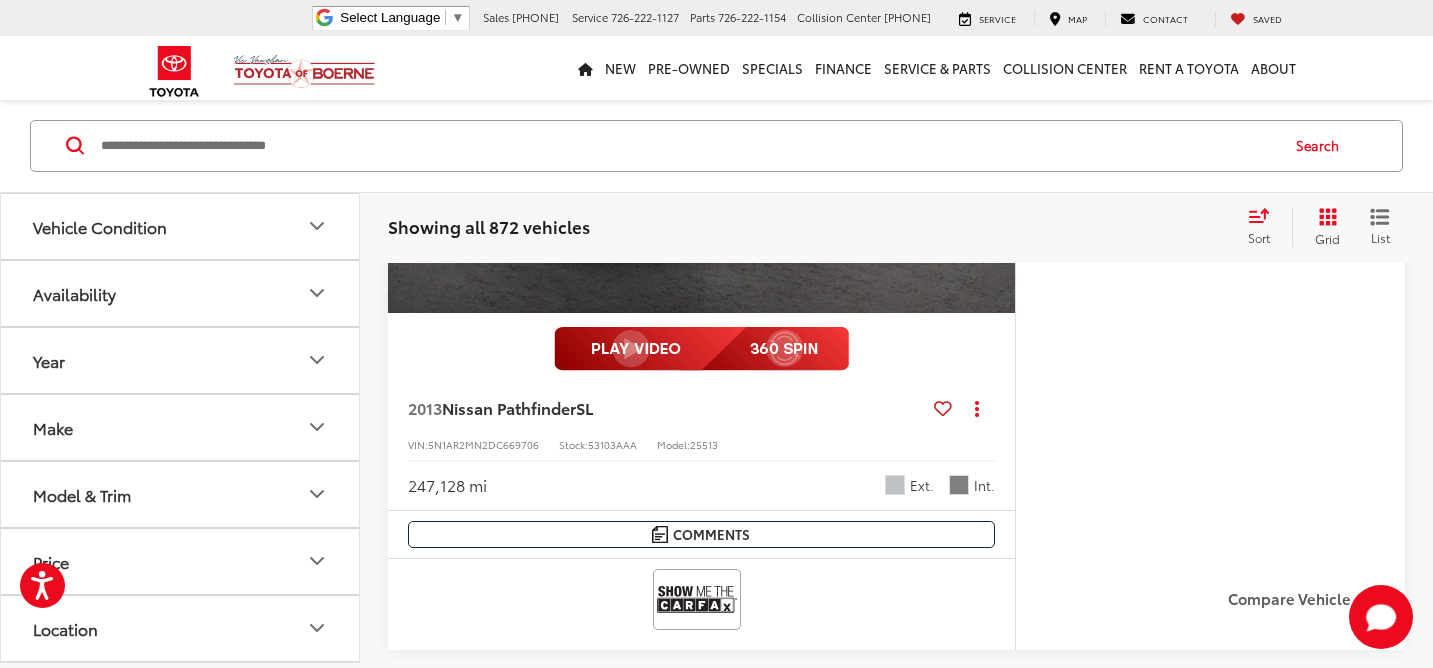 scroll, scrollTop: 0, scrollLeft: 0, axis: both 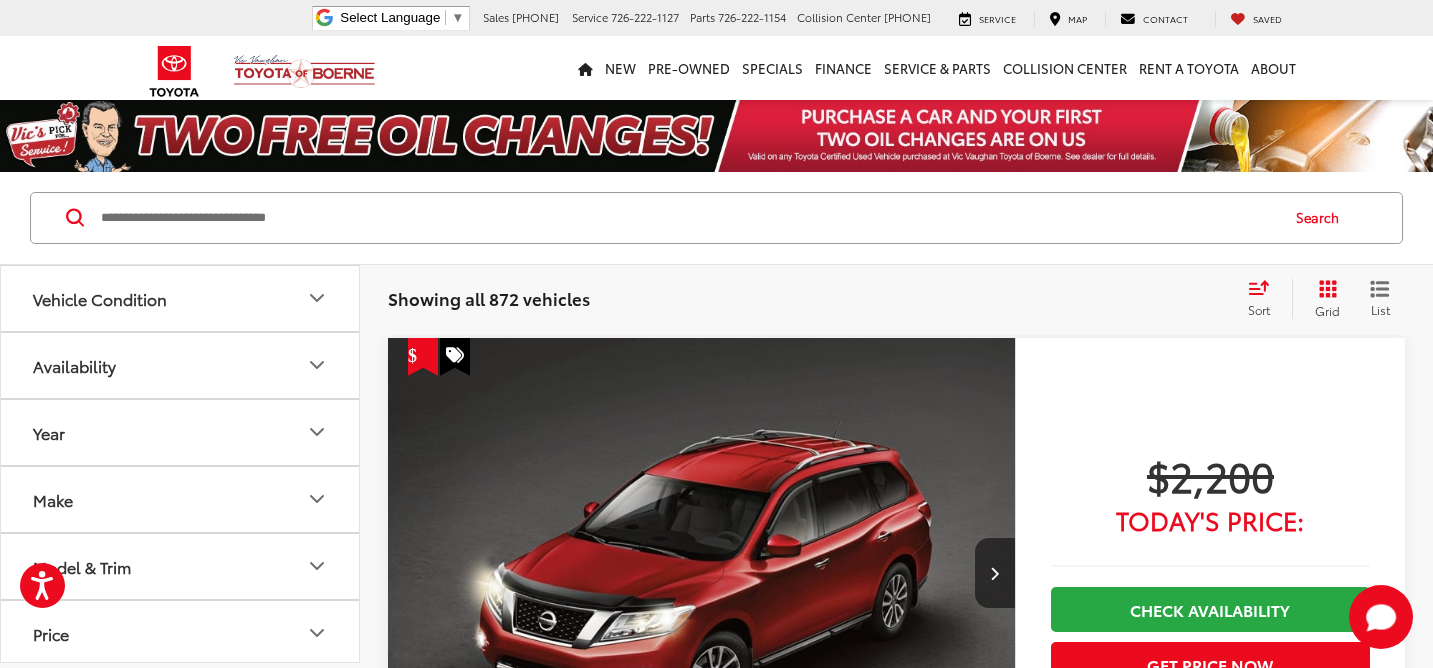 click at bounding box center (688, 218) 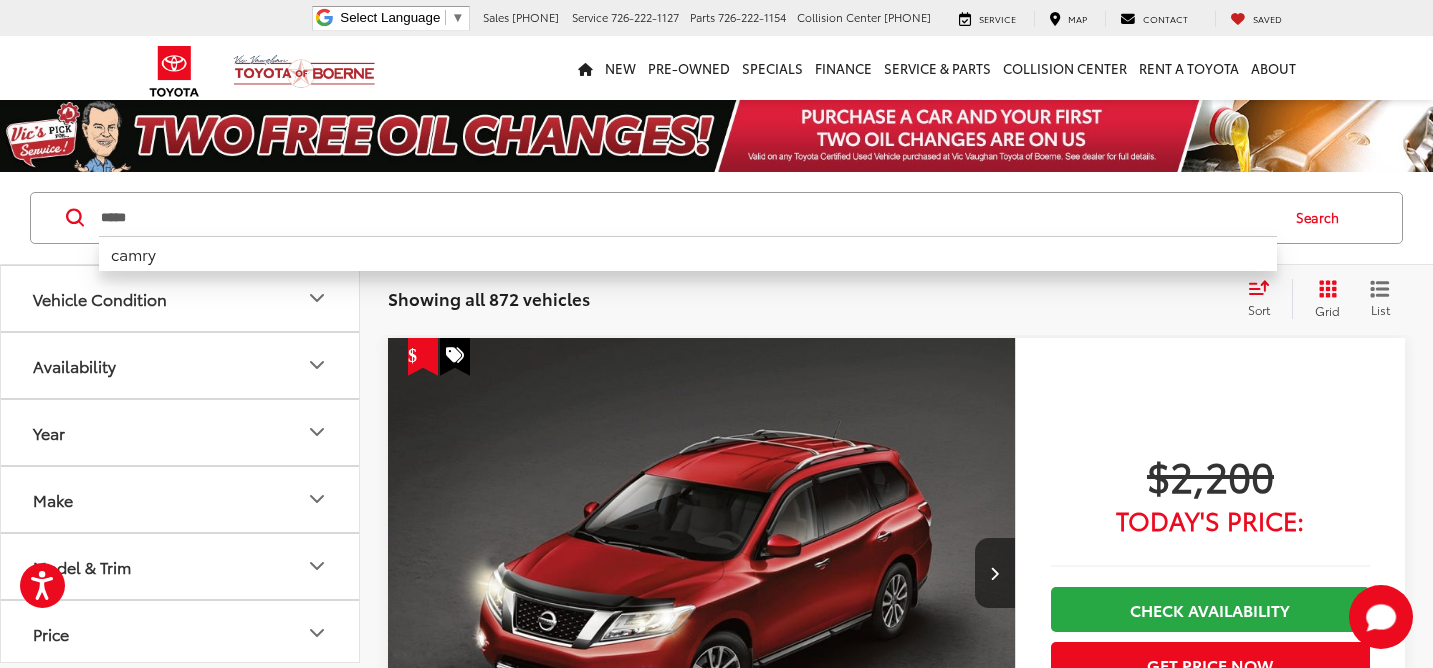 type on "*****" 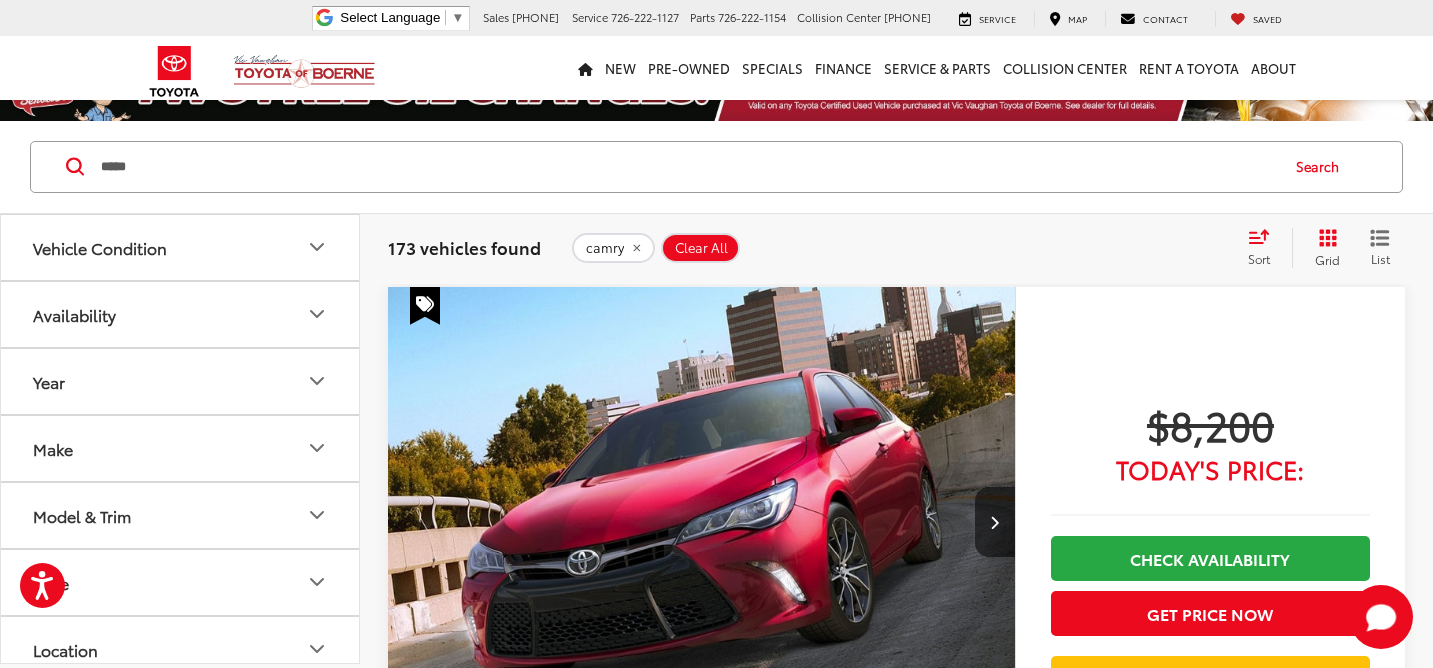 scroll, scrollTop: 55, scrollLeft: 0, axis: vertical 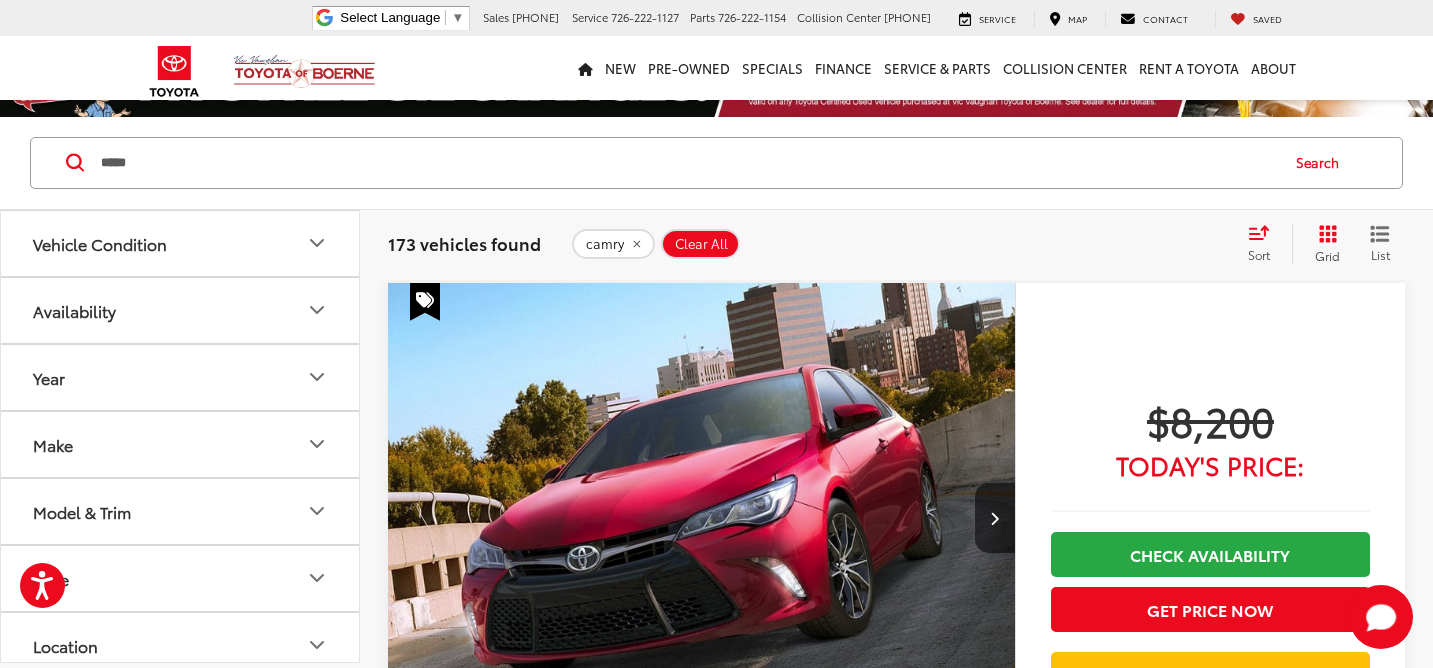click 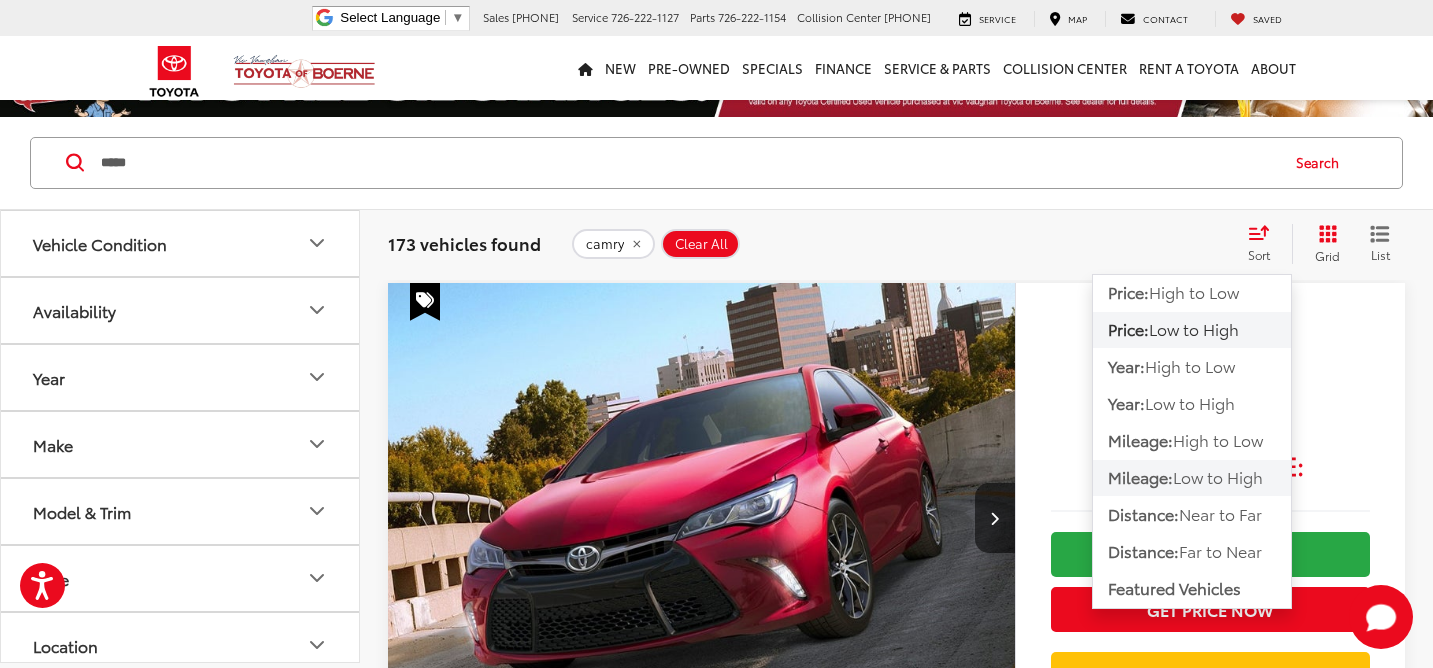 click on "Low to High" at bounding box center [1218, 476] 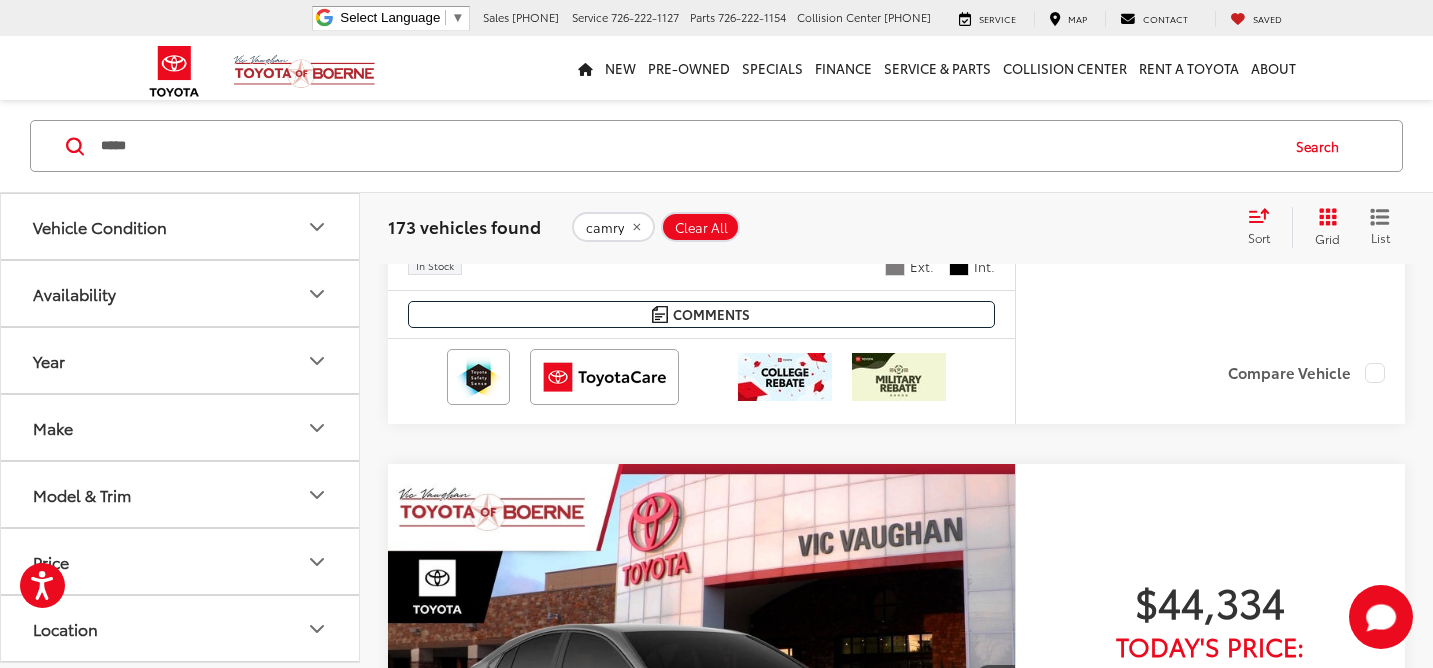 scroll, scrollTop: 1699, scrollLeft: 0, axis: vertical 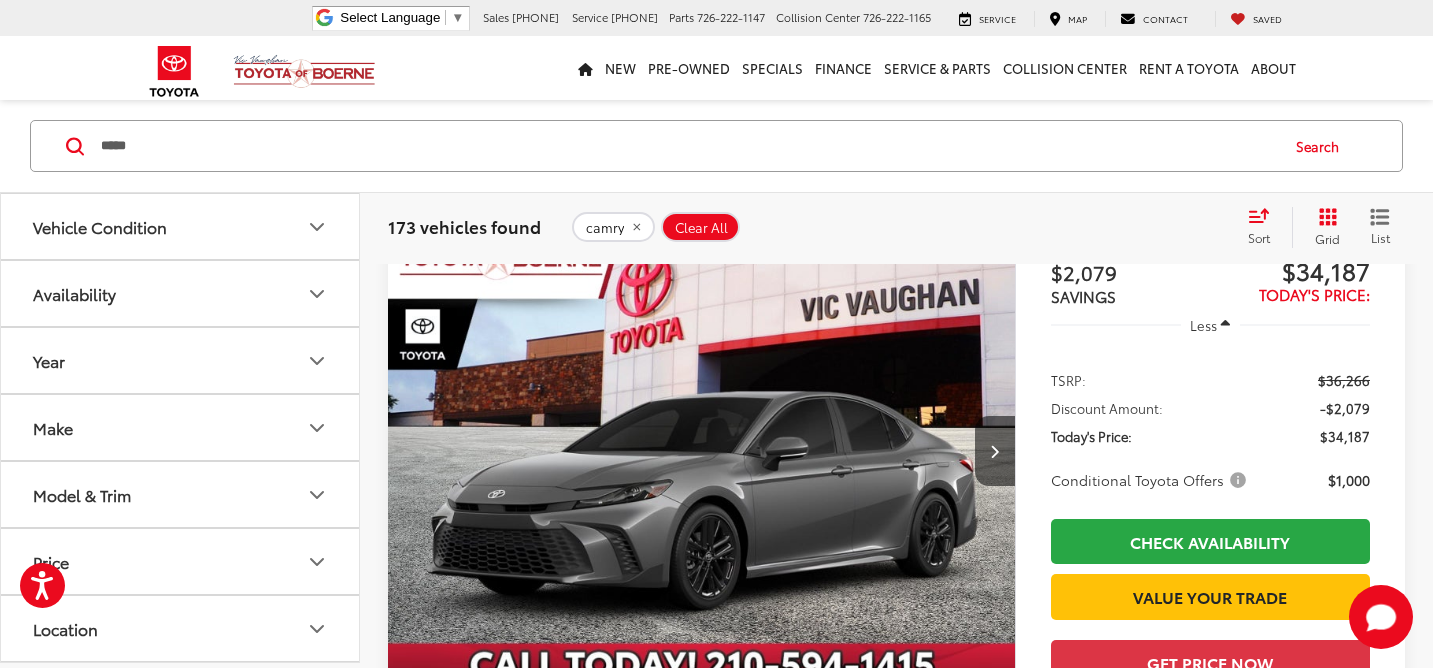 click on "Year" at bounding box center (181, 360) 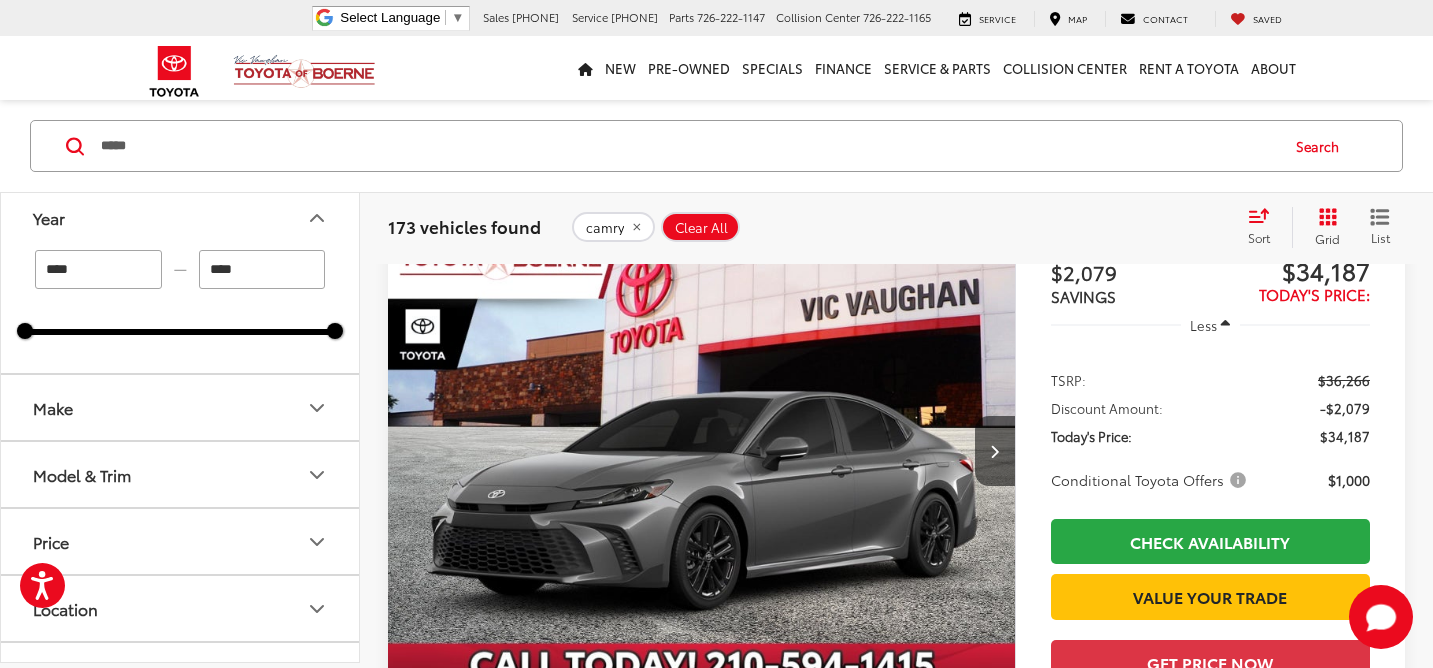 scroll, scrollTop: 145, scrollLeft: 0, axis: vertical 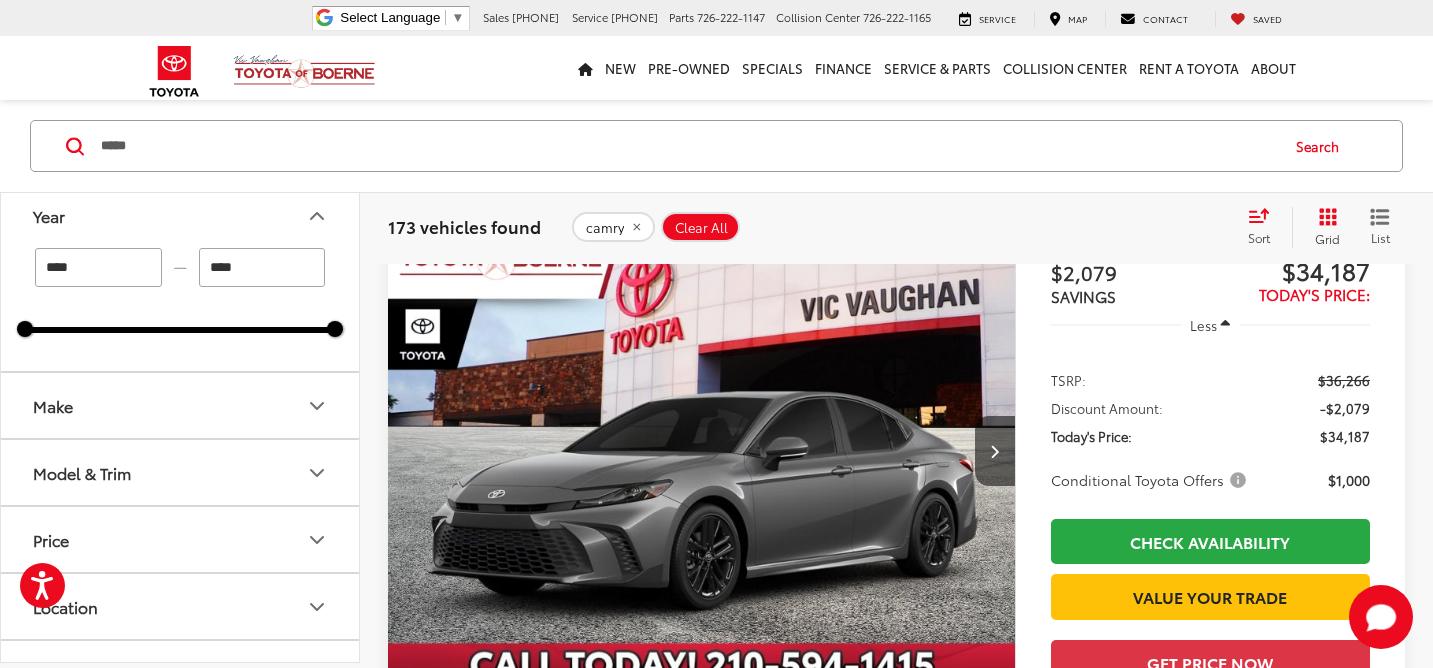 click on "Make" at bounding box center [181, 405] 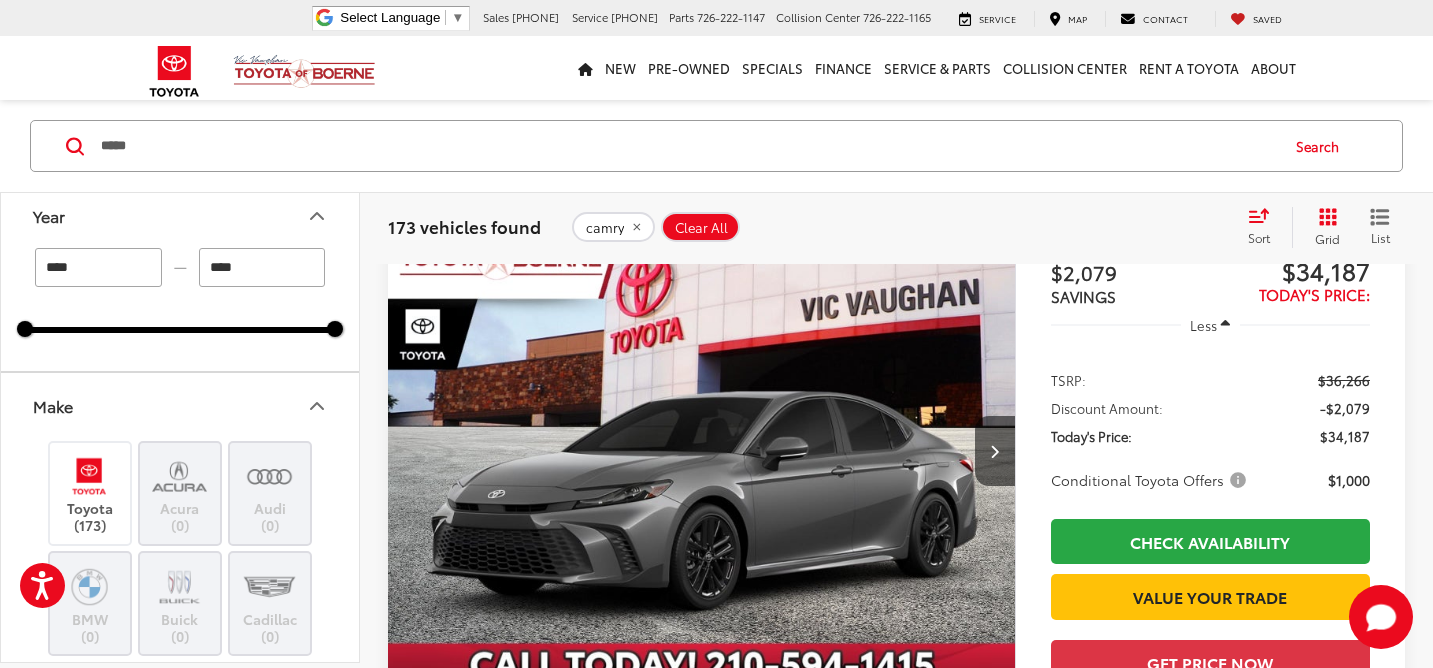click on "Make" at bounding box center [181, 405] 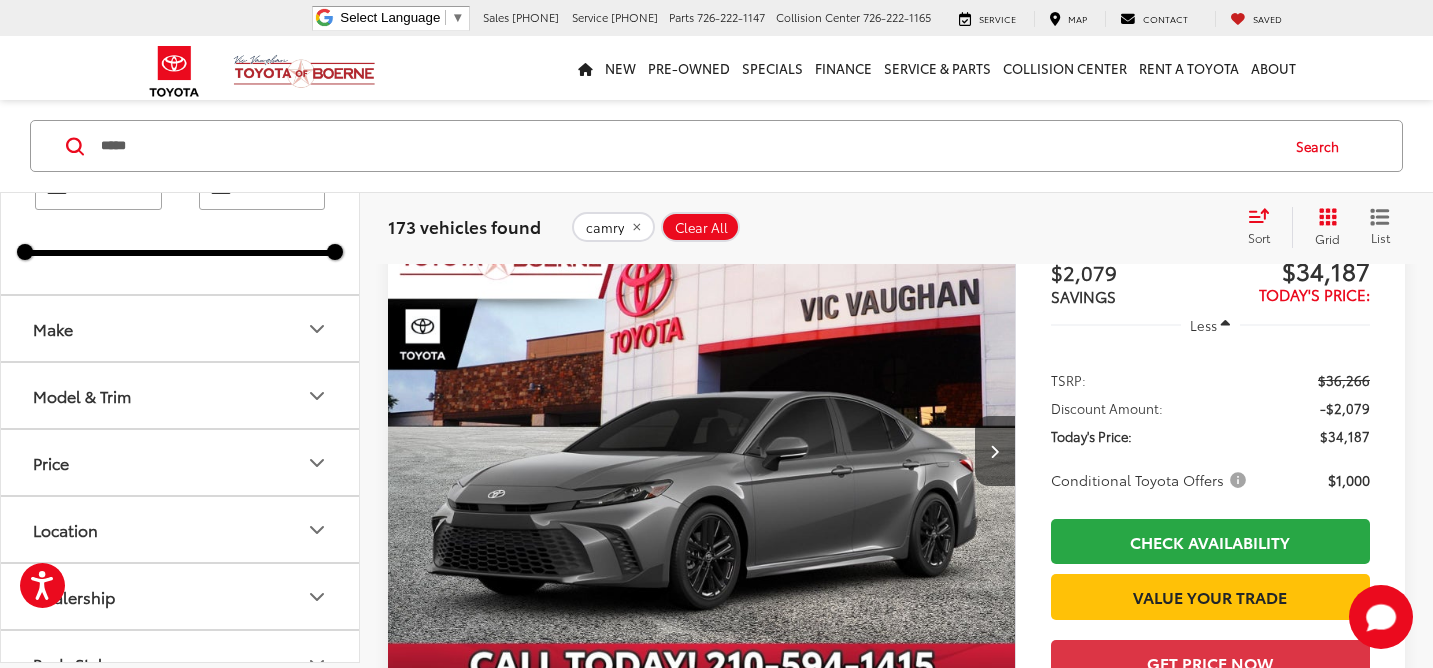 scroll, scrollTop: 247, scrollLeft: 0, axis: vertical 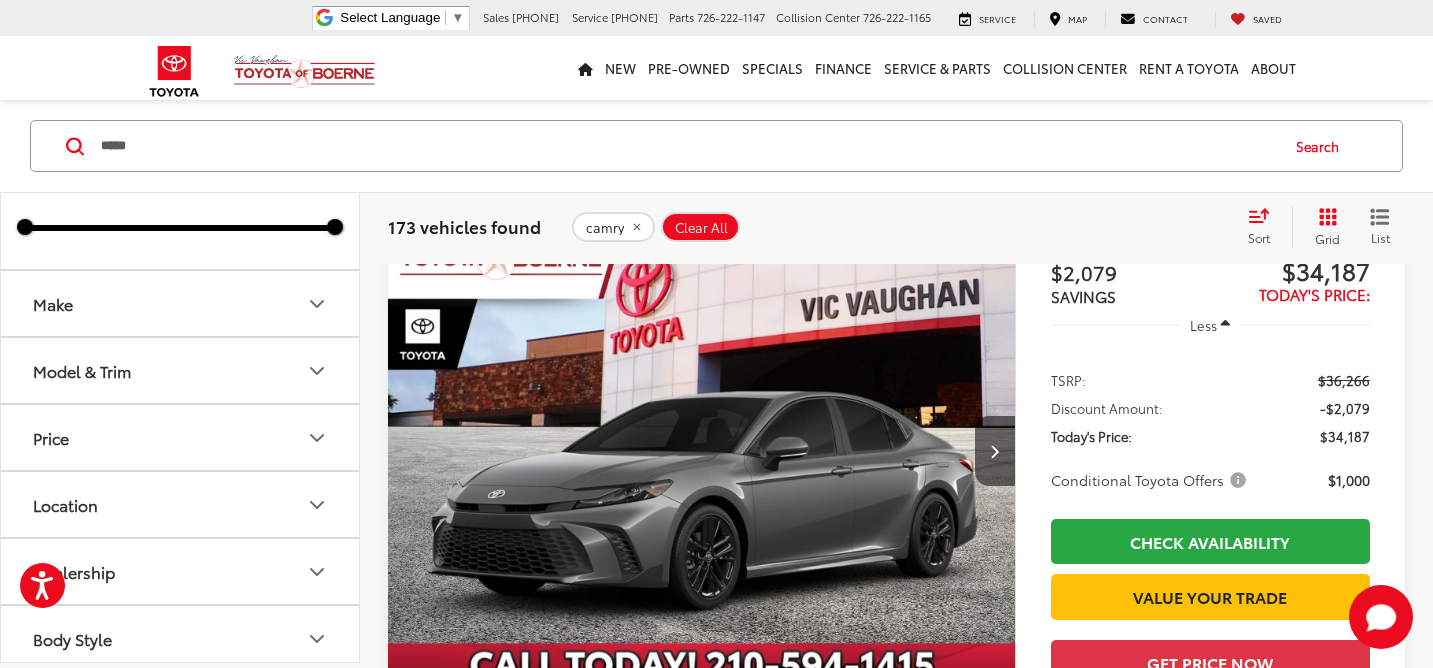 click on "Model & Trim" at bounding box center [181, 370] 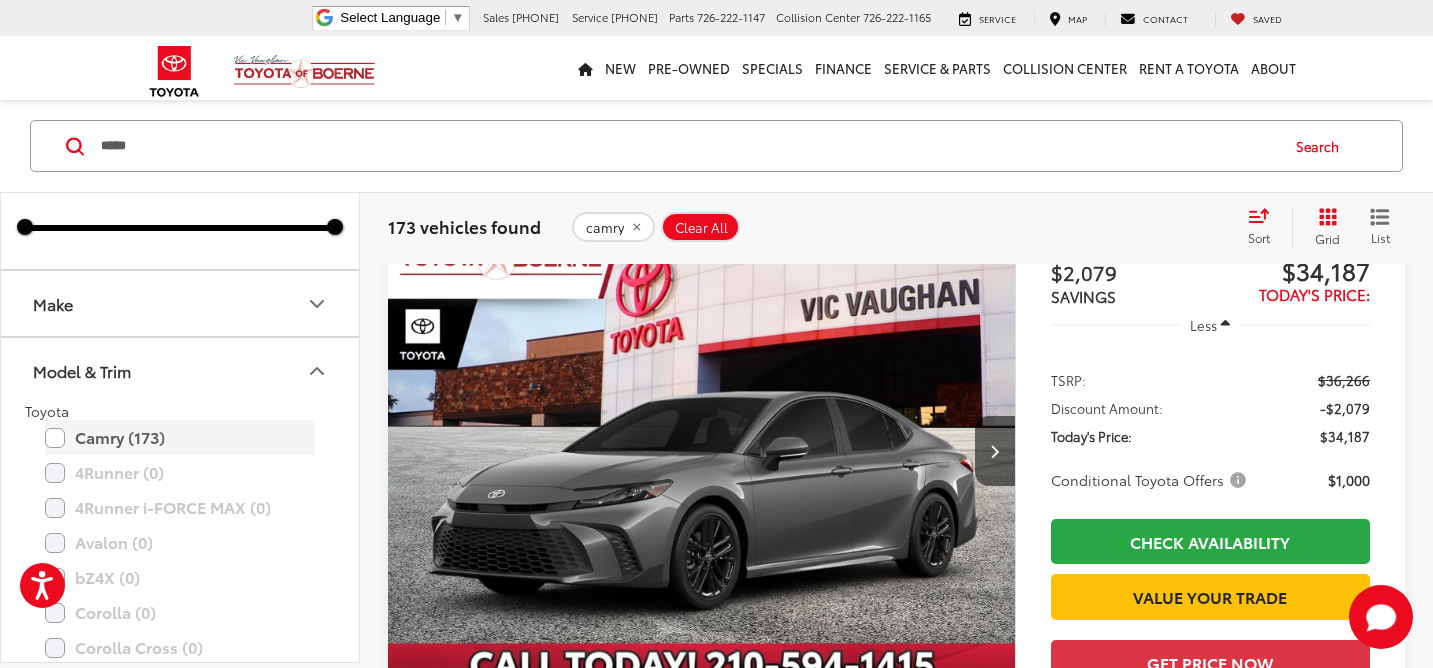 click on "Camry (173)" at bounding box center [180, 437] 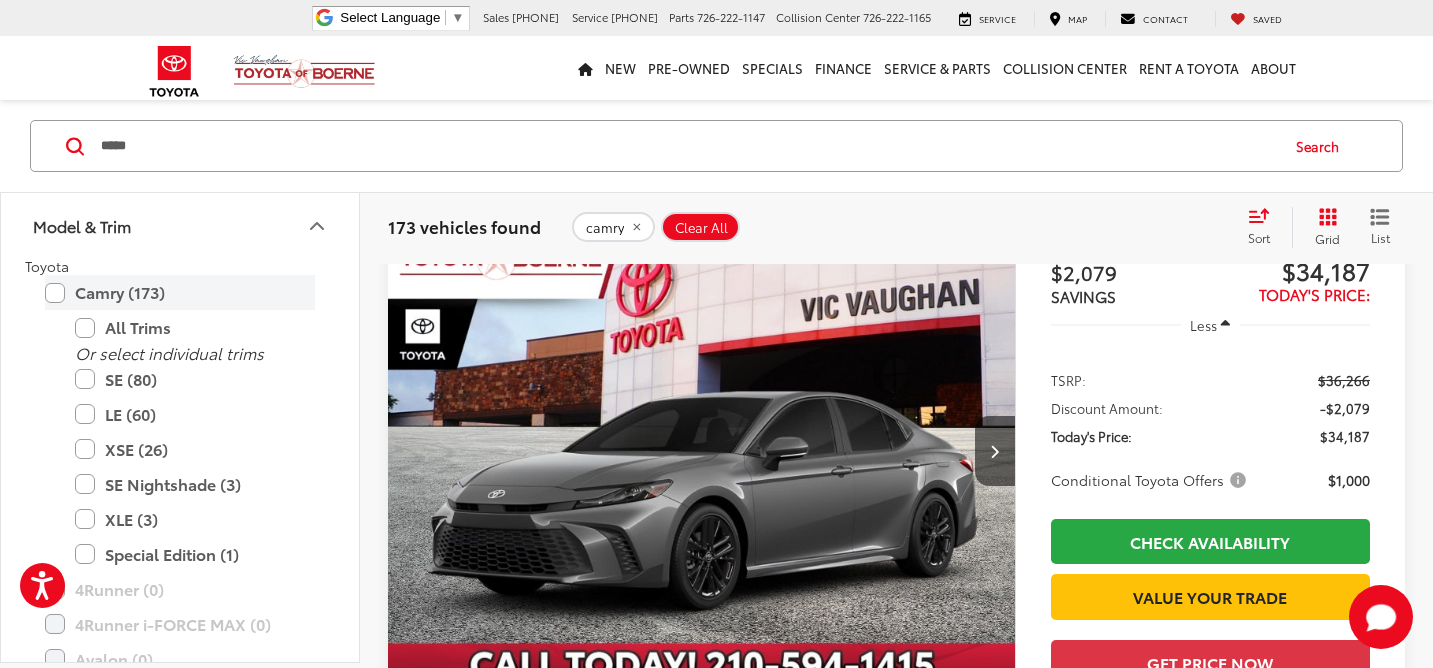 scroll, scrollTop: 395, scrollLeft: 0, axis: vertical 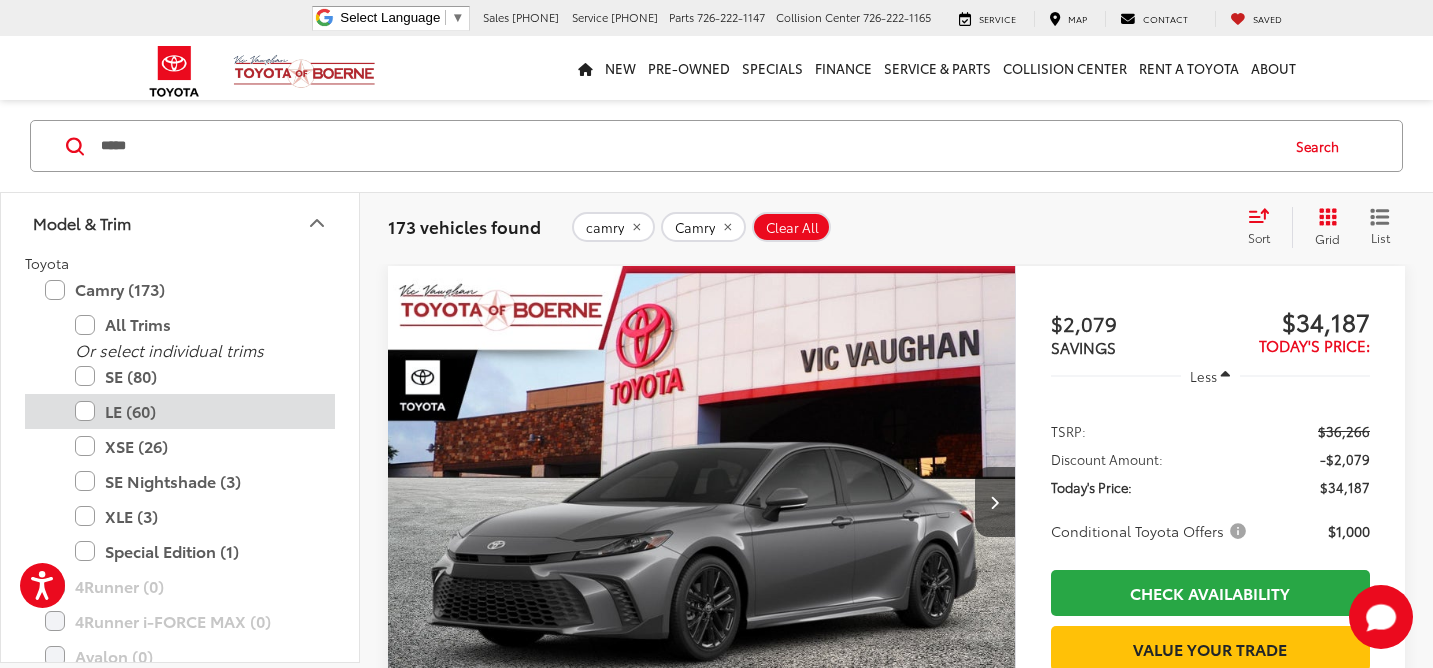 click on "LE (60)" at bounding box center [195, 411] 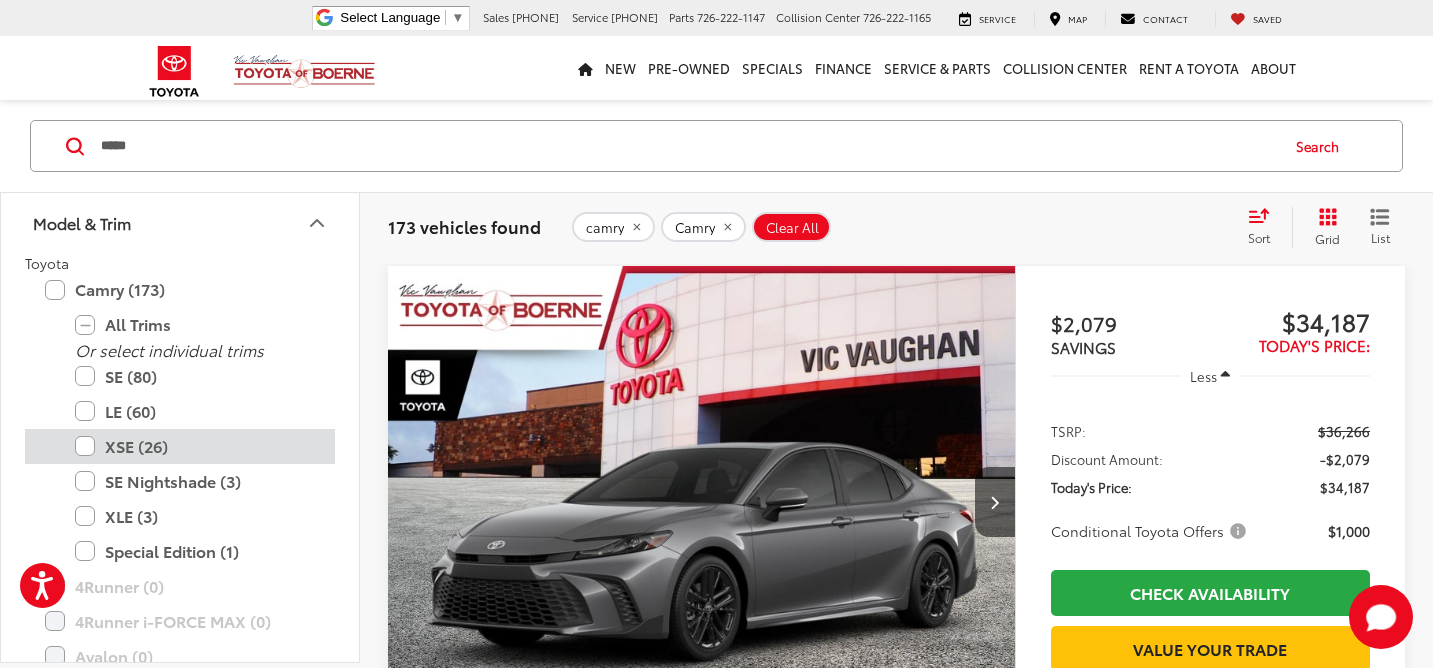 type on "****" 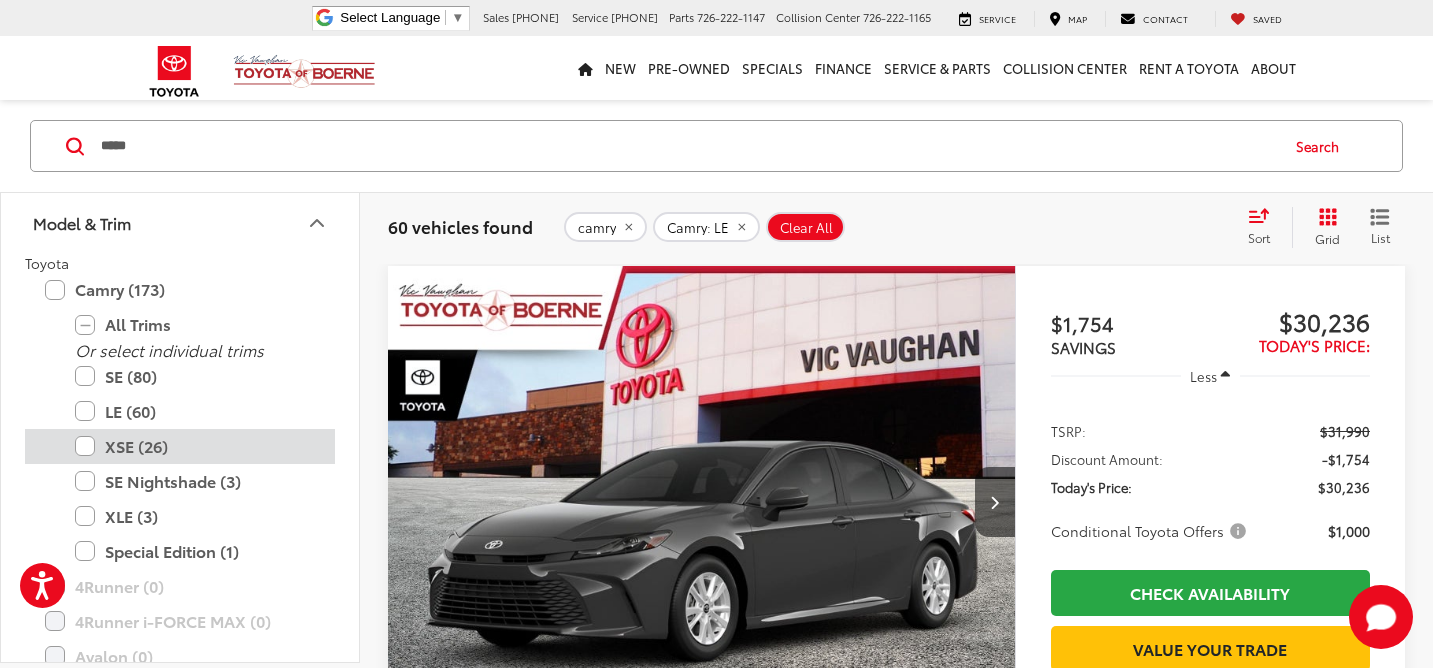 click on "XSE (26)" at bounding box center [195, 446] 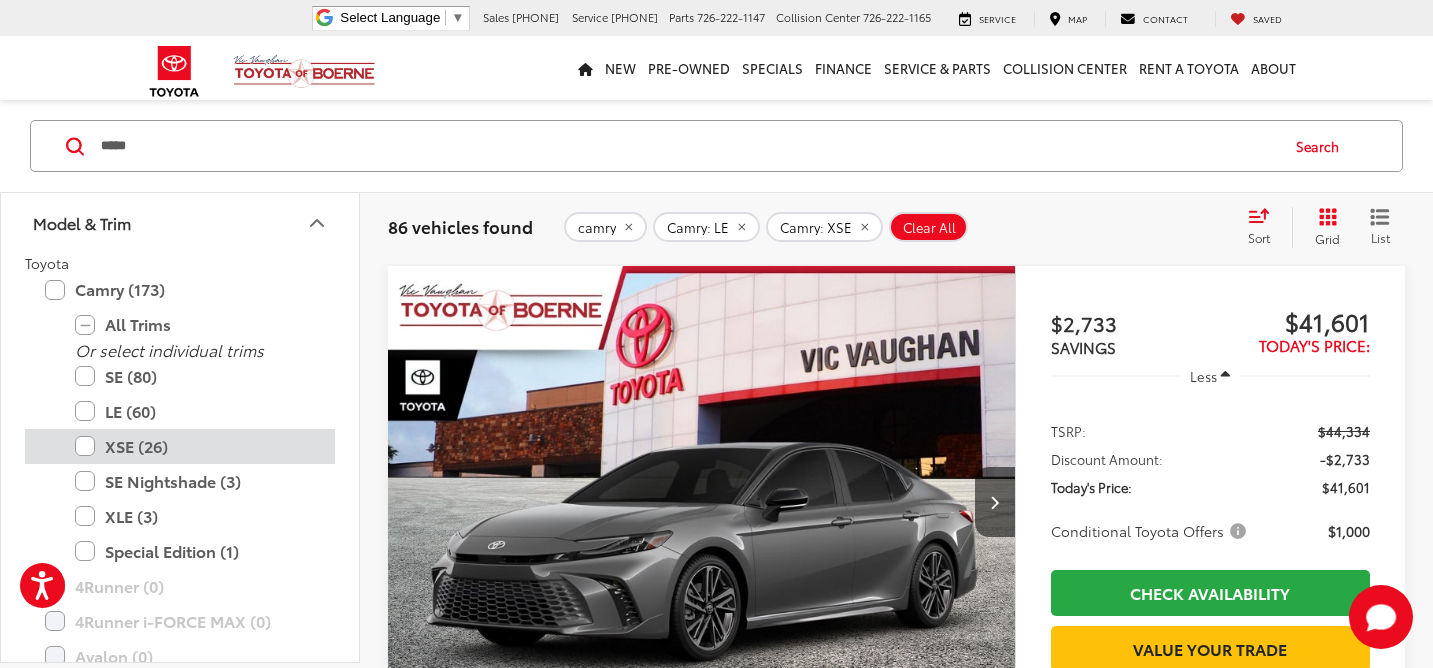 click on "XSE (26)" at bounding box center [195, 446] 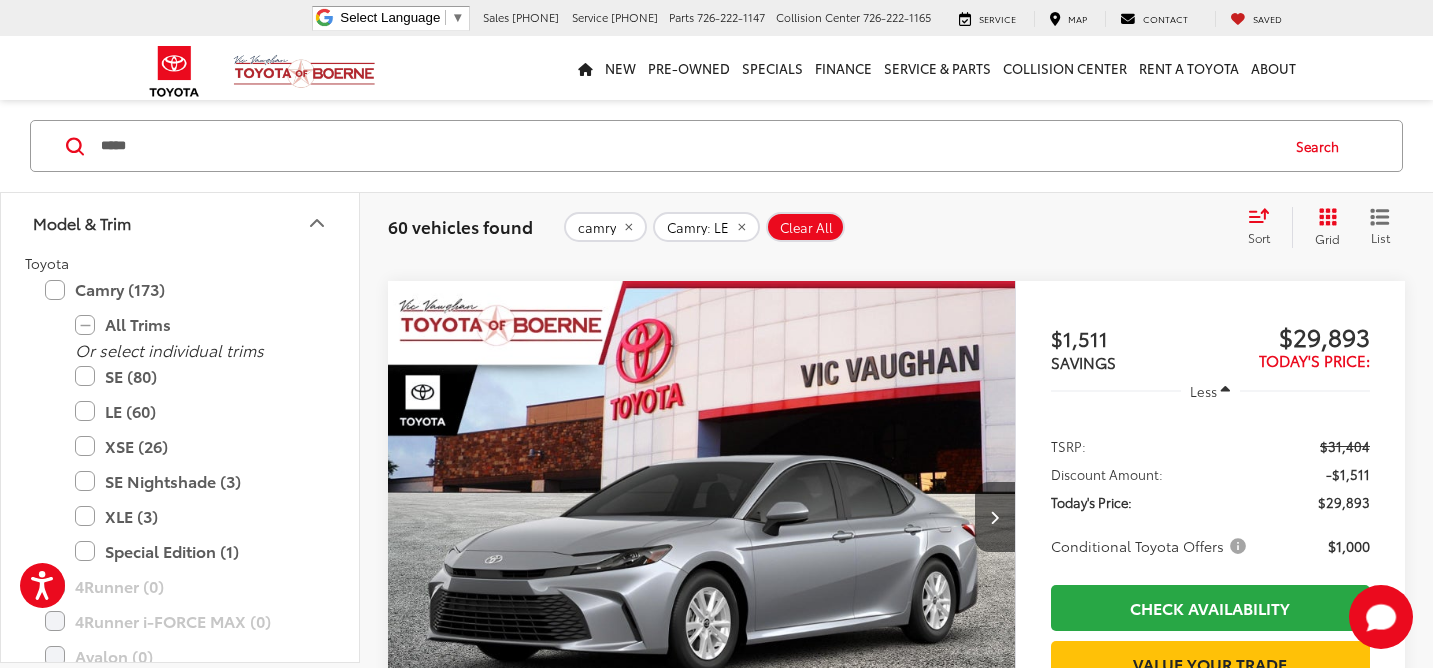scroll, scrollTop: 8292, scrollLeft: 0, axis: vertical 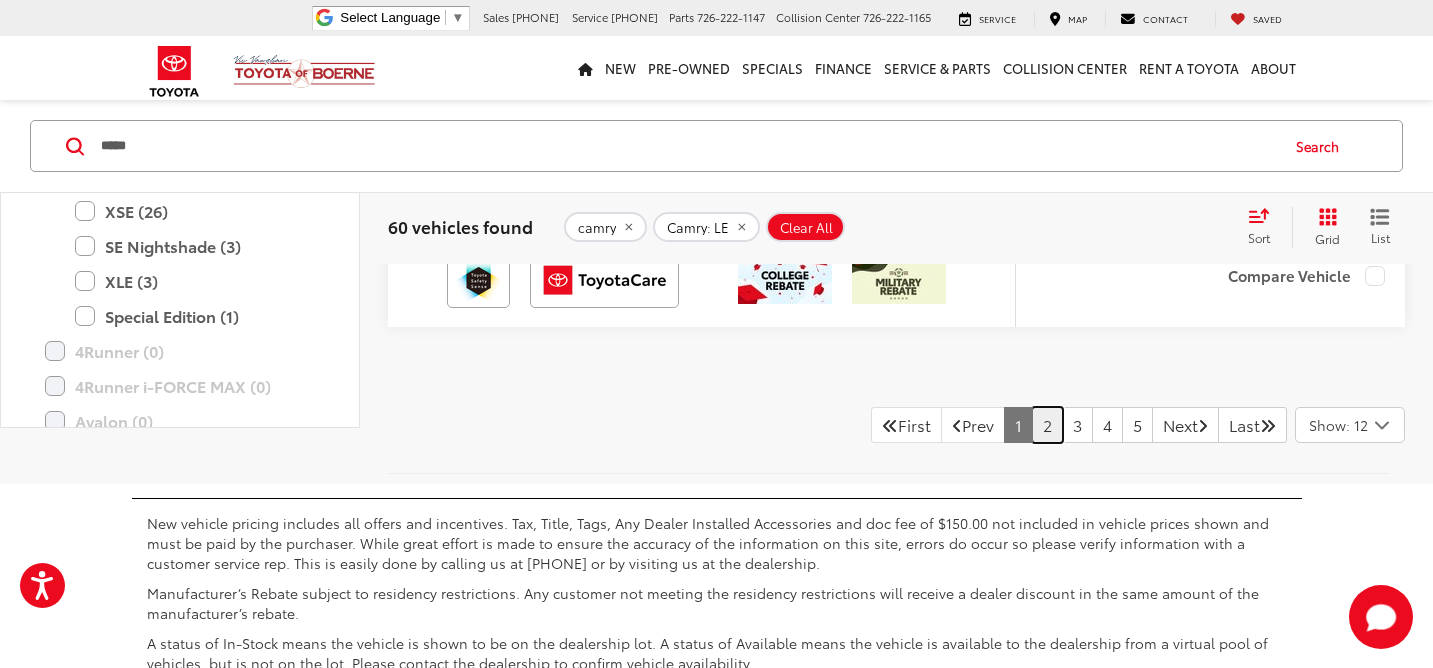 click on "2" at bounding box center (1047, 425) 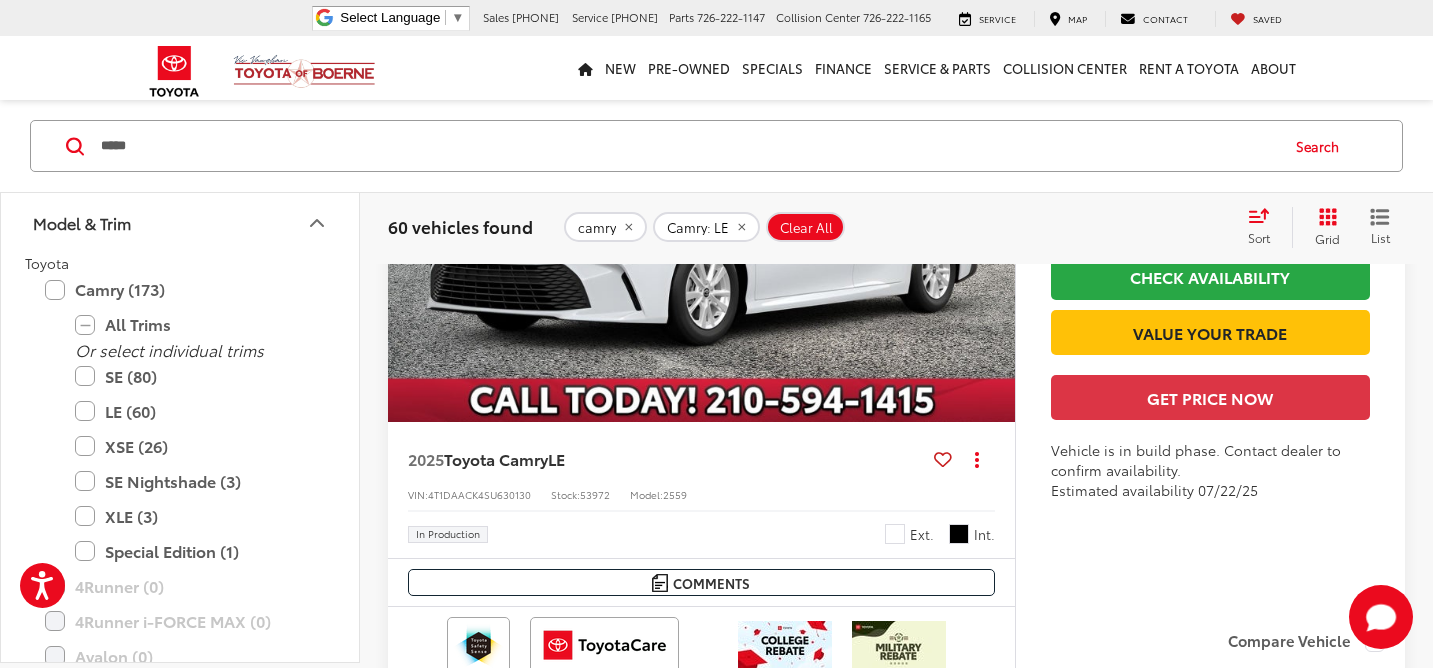 scroll, scrollTop: 6960, scrollLeft: 0, axis: vertical 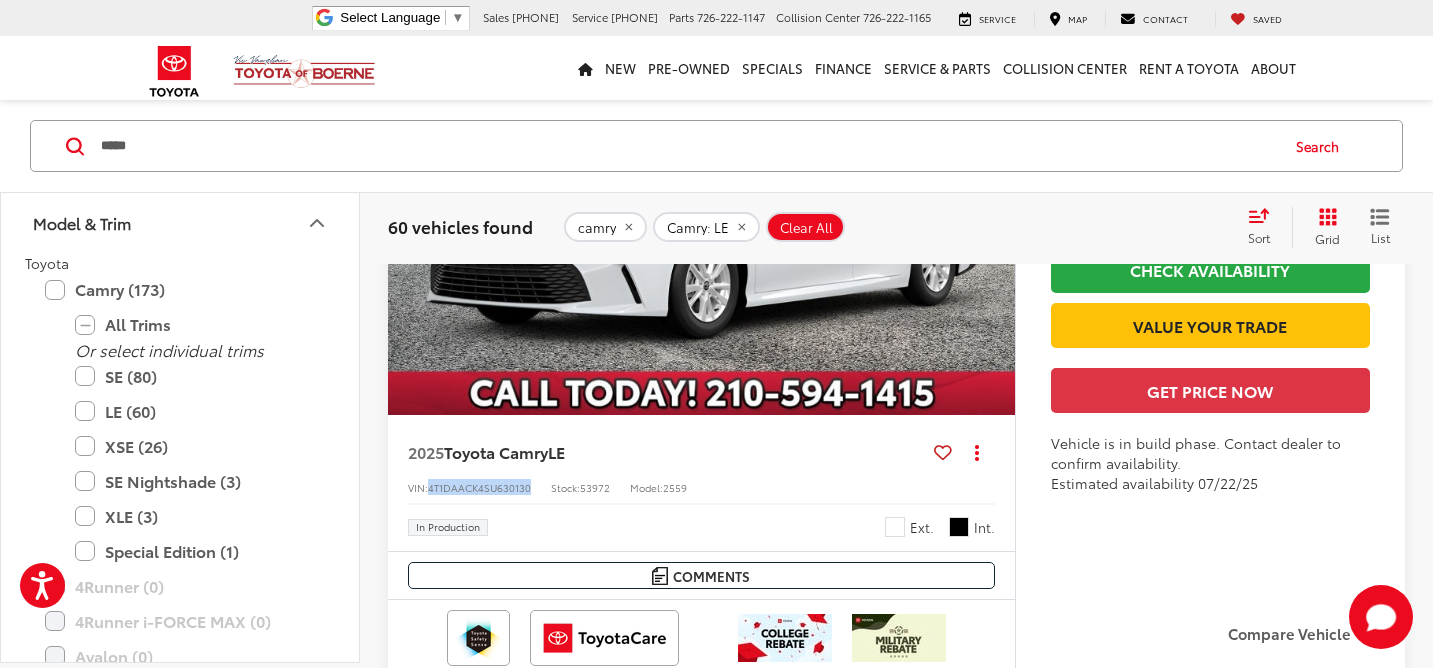 drag, startPoint x: 533, startPoint y: 580, endPoint x: 432, endPoint y: 581, distance: 101.00495 